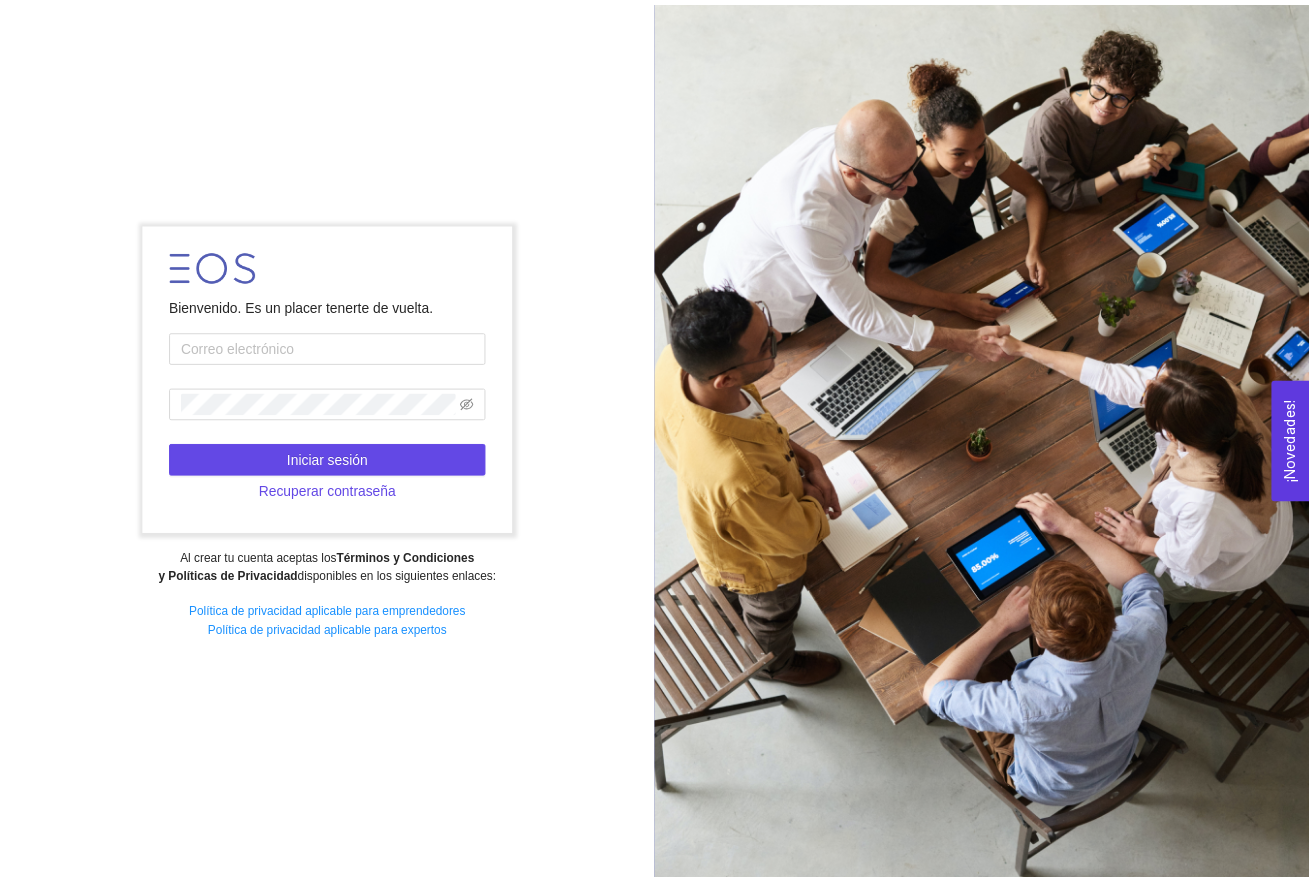 scroll, scrollTop: 0, scrollLeft: 0, axis: both 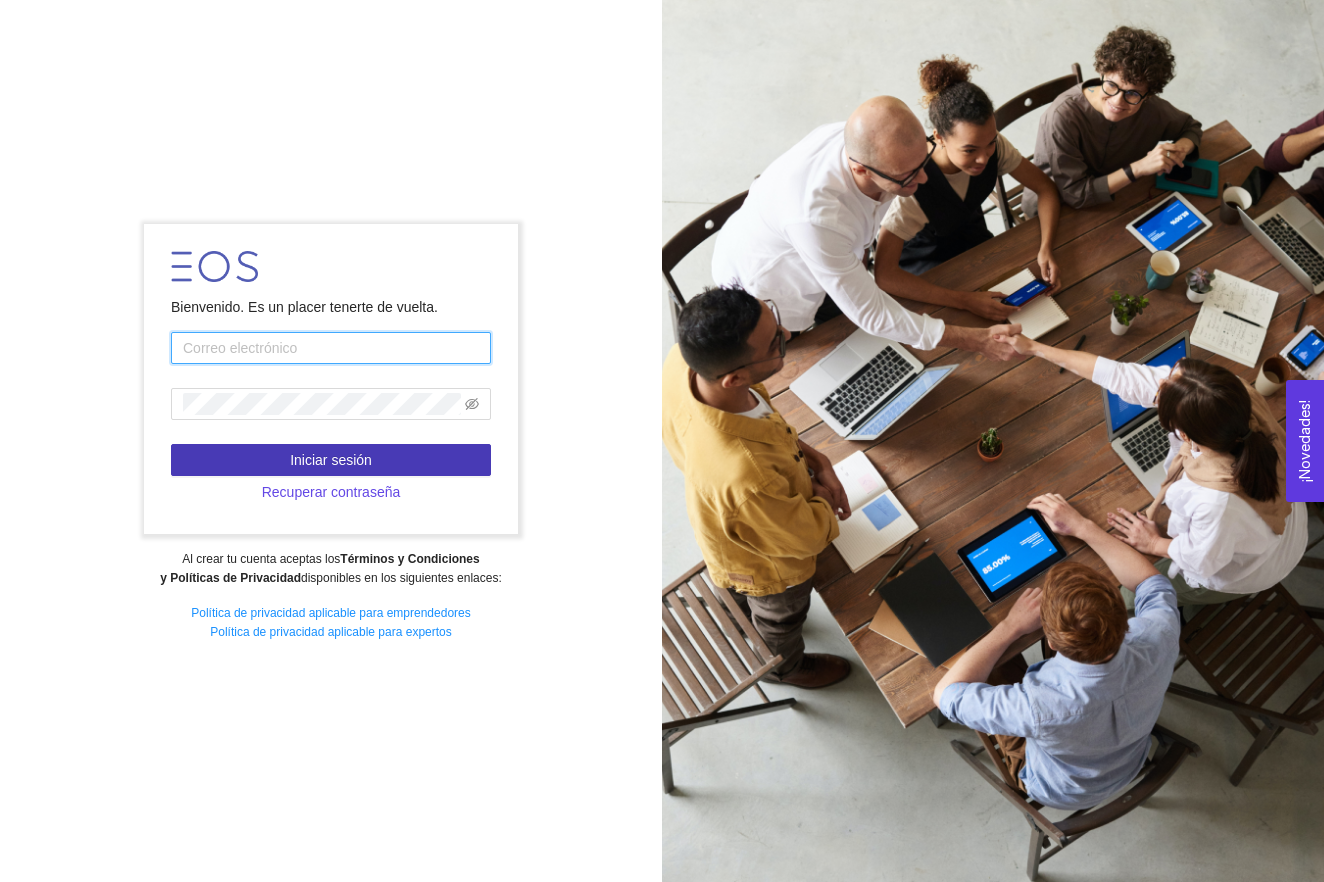 type on "[EMAIL_ADDRESS][DOMAIN_NAME]" 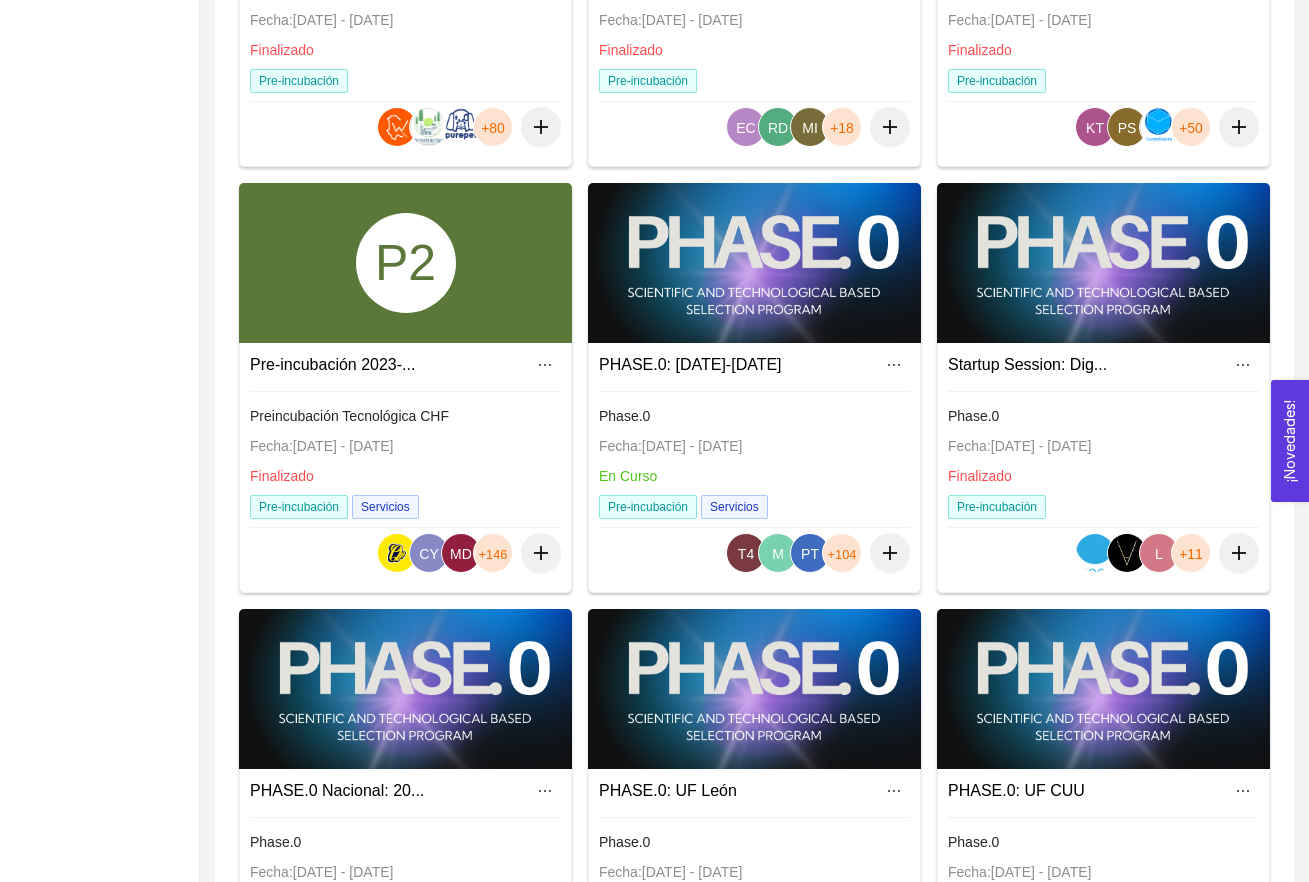 scroll, scrollTop: 485, scrollLeft: 0, axis: vertical 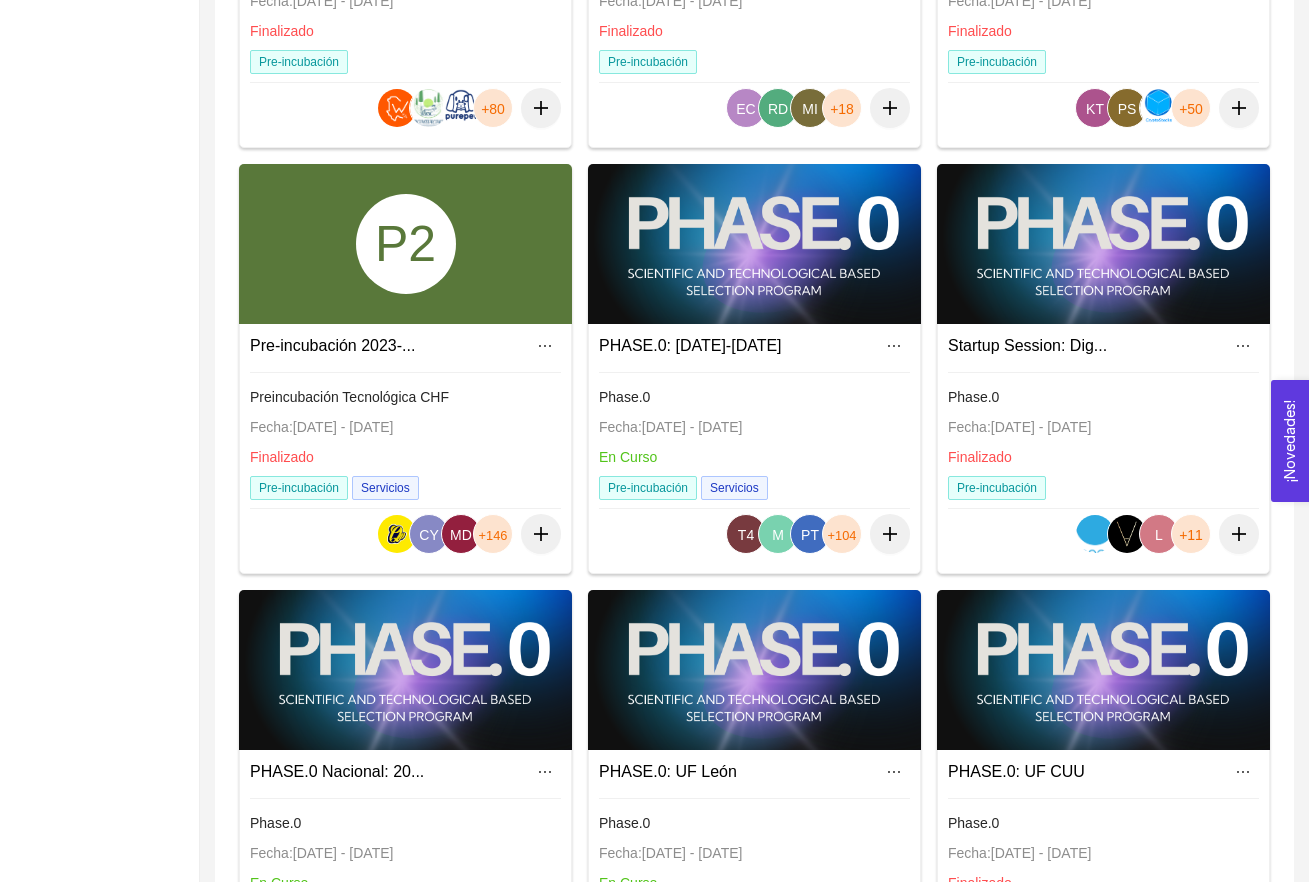 click at bounding box center (405, 670) 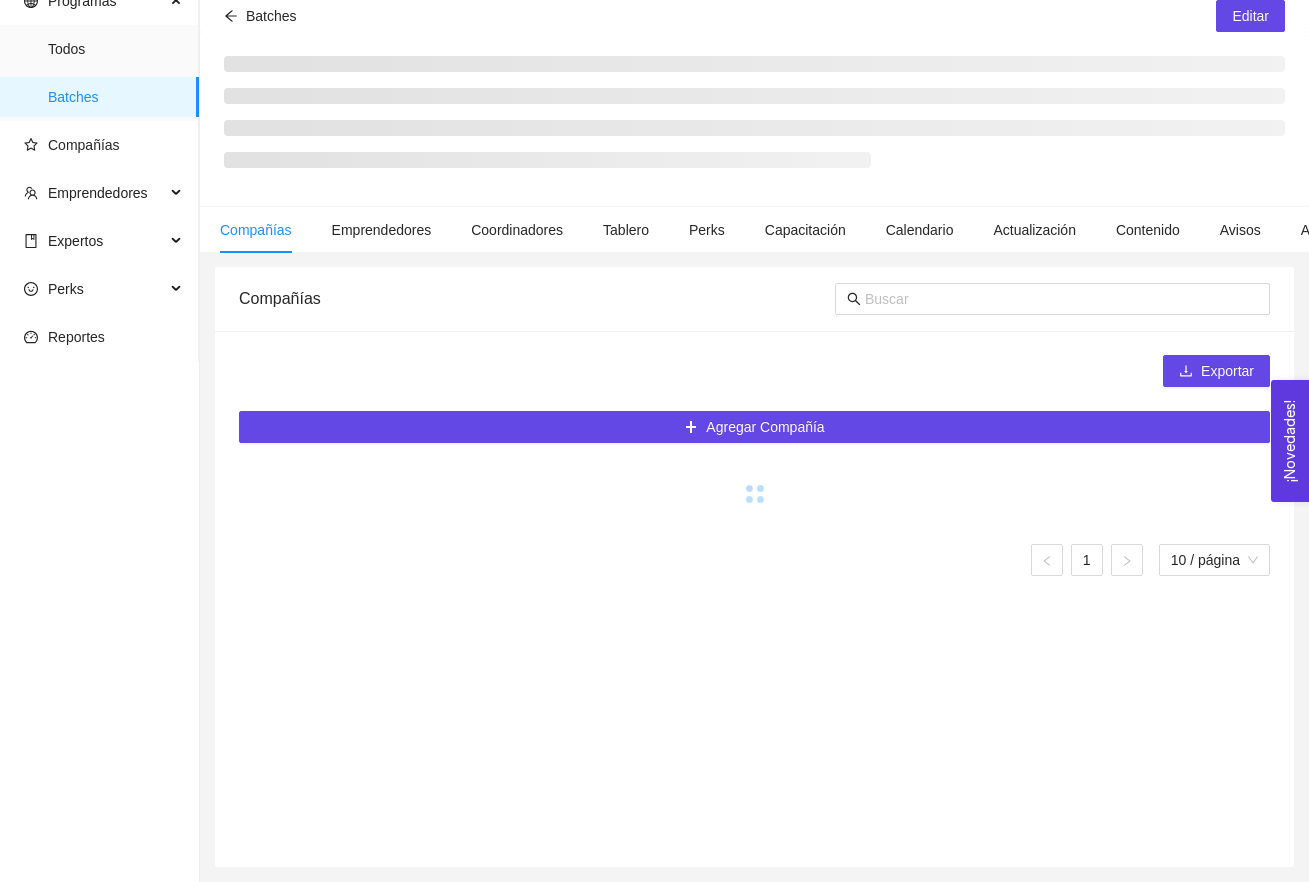 scroll, scrollTop: 88, scrollLeft: 0, axis: vertical 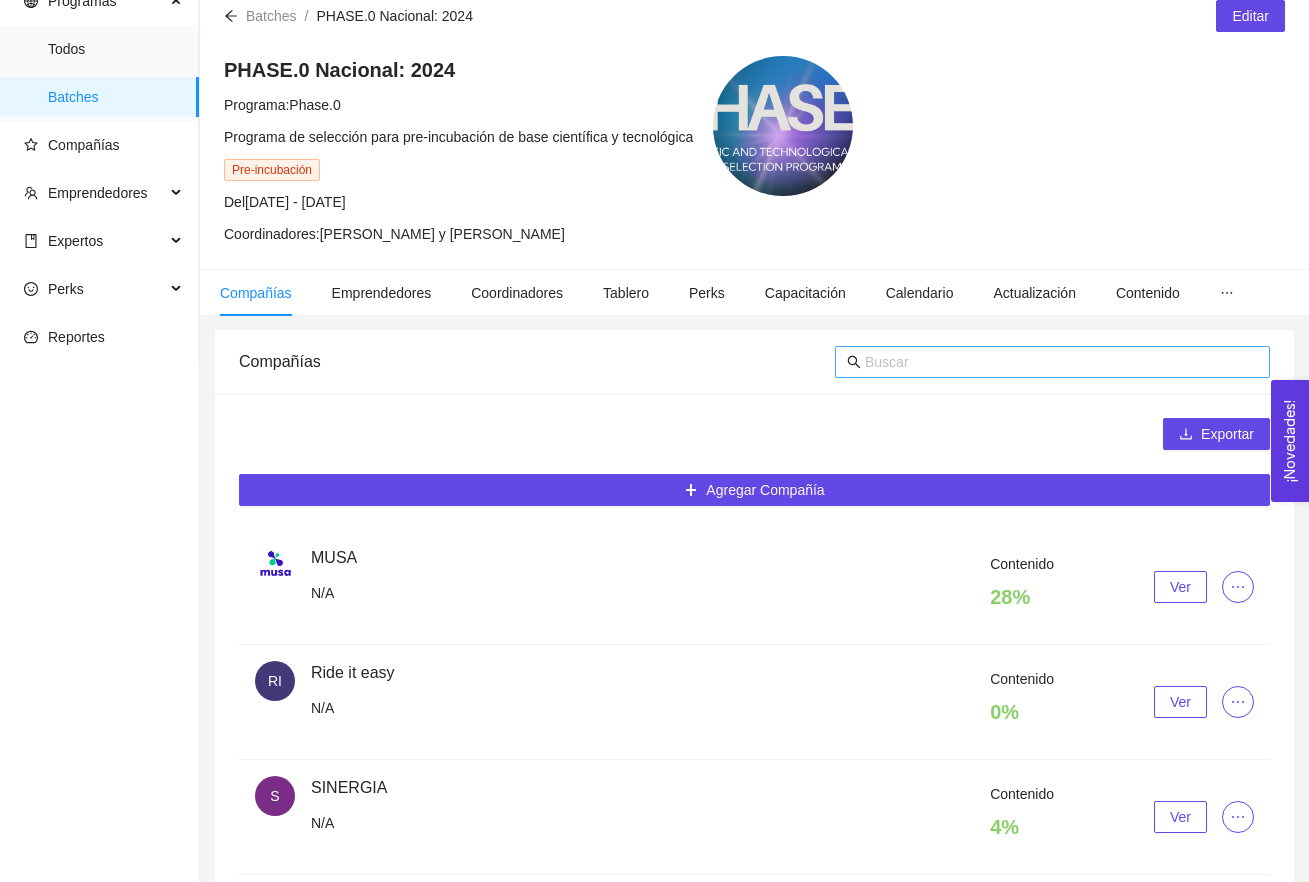click at bounding box center (1061, 362) 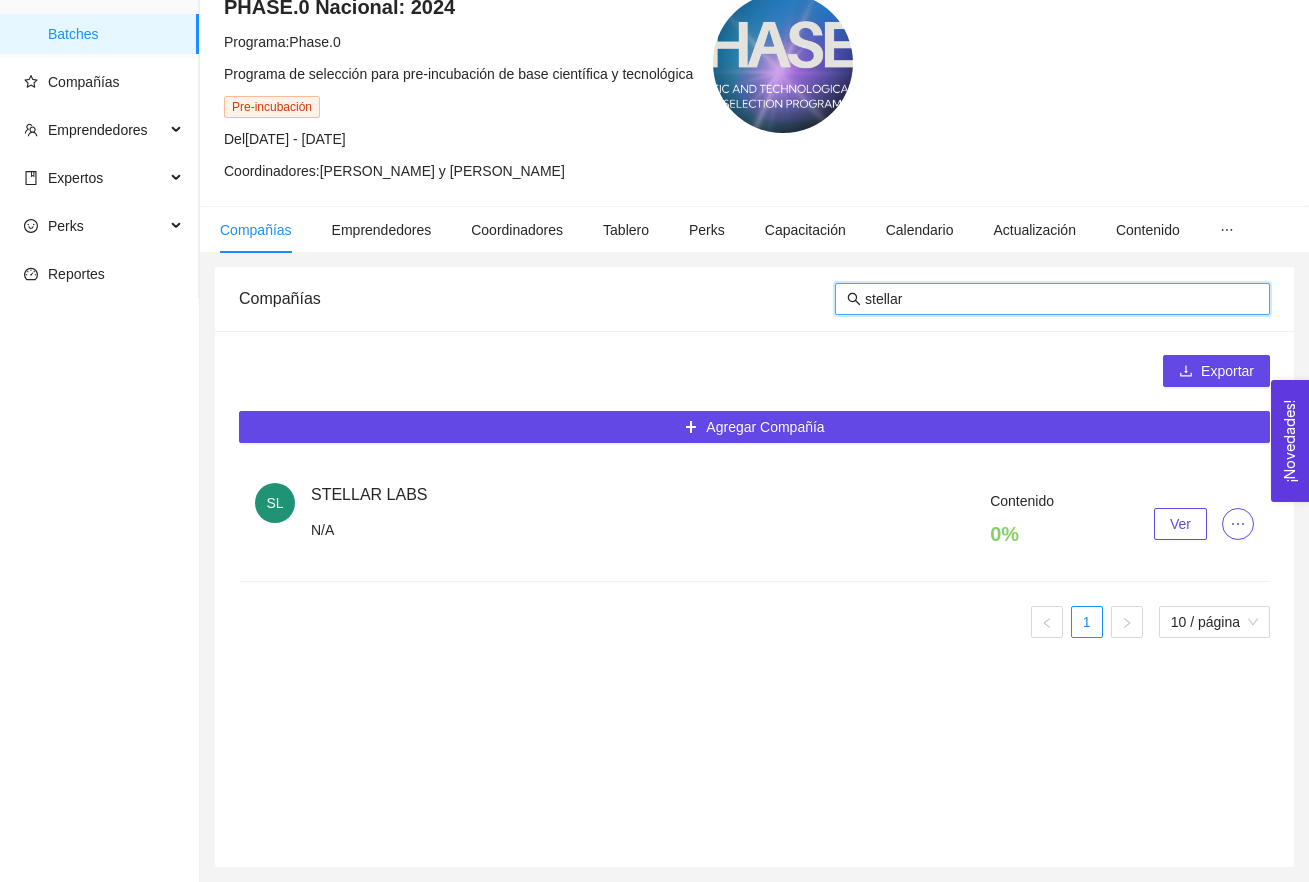 scroll, scrollTop: 151, scrollLeft: 0, axis: vertical 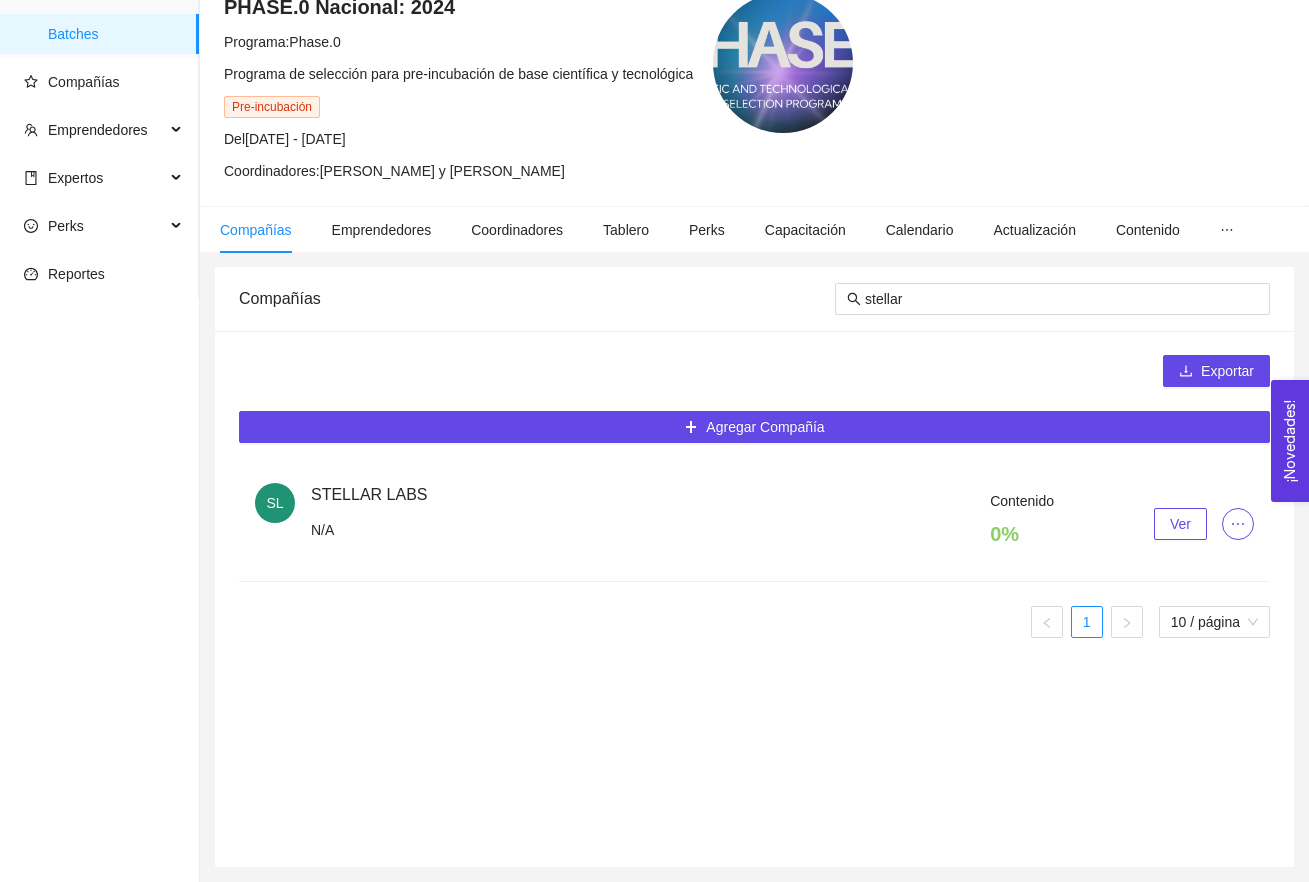 click on "Contenido 0  % Ver" at bounding box center [782, 524] 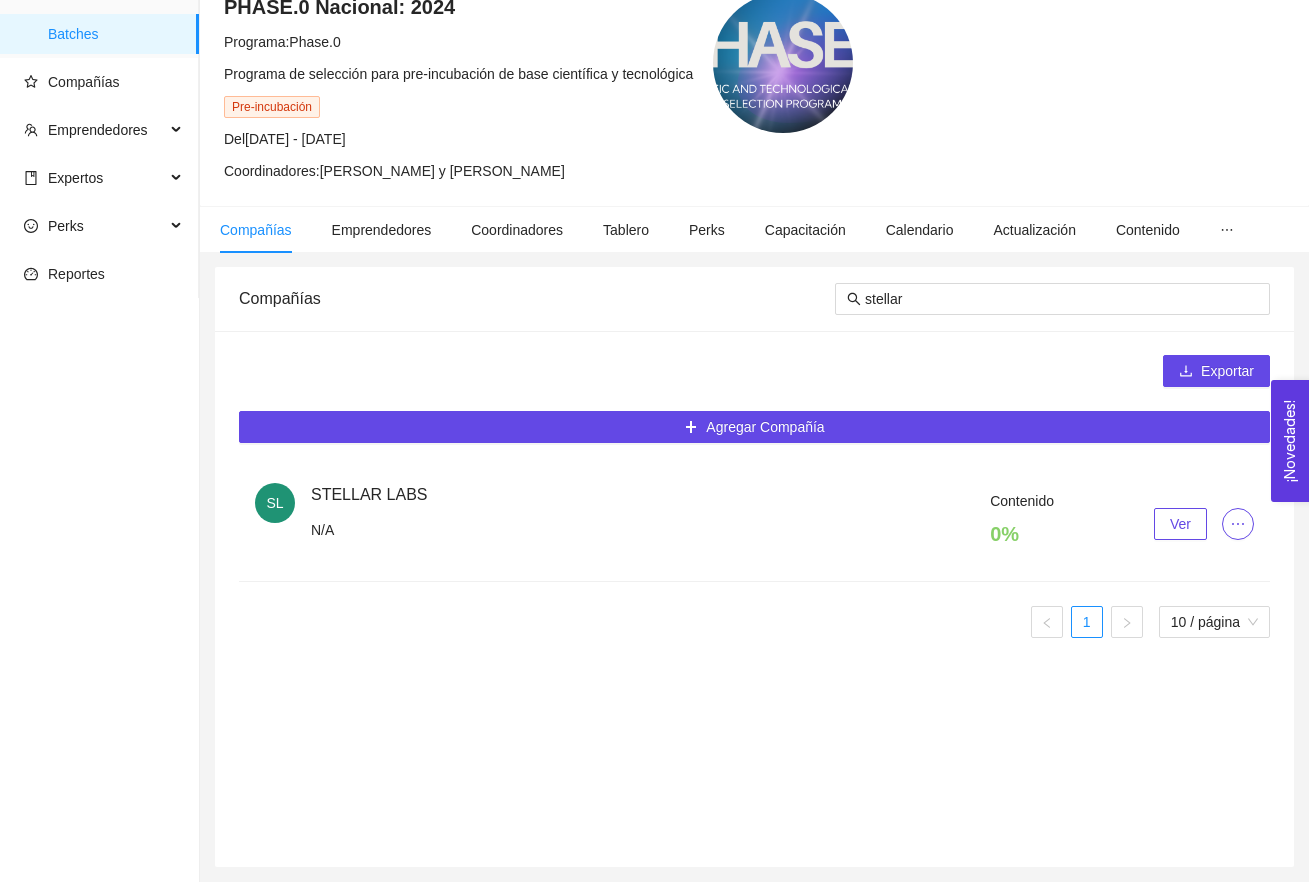 click on "Ver" at bounding box center [1180, 524] 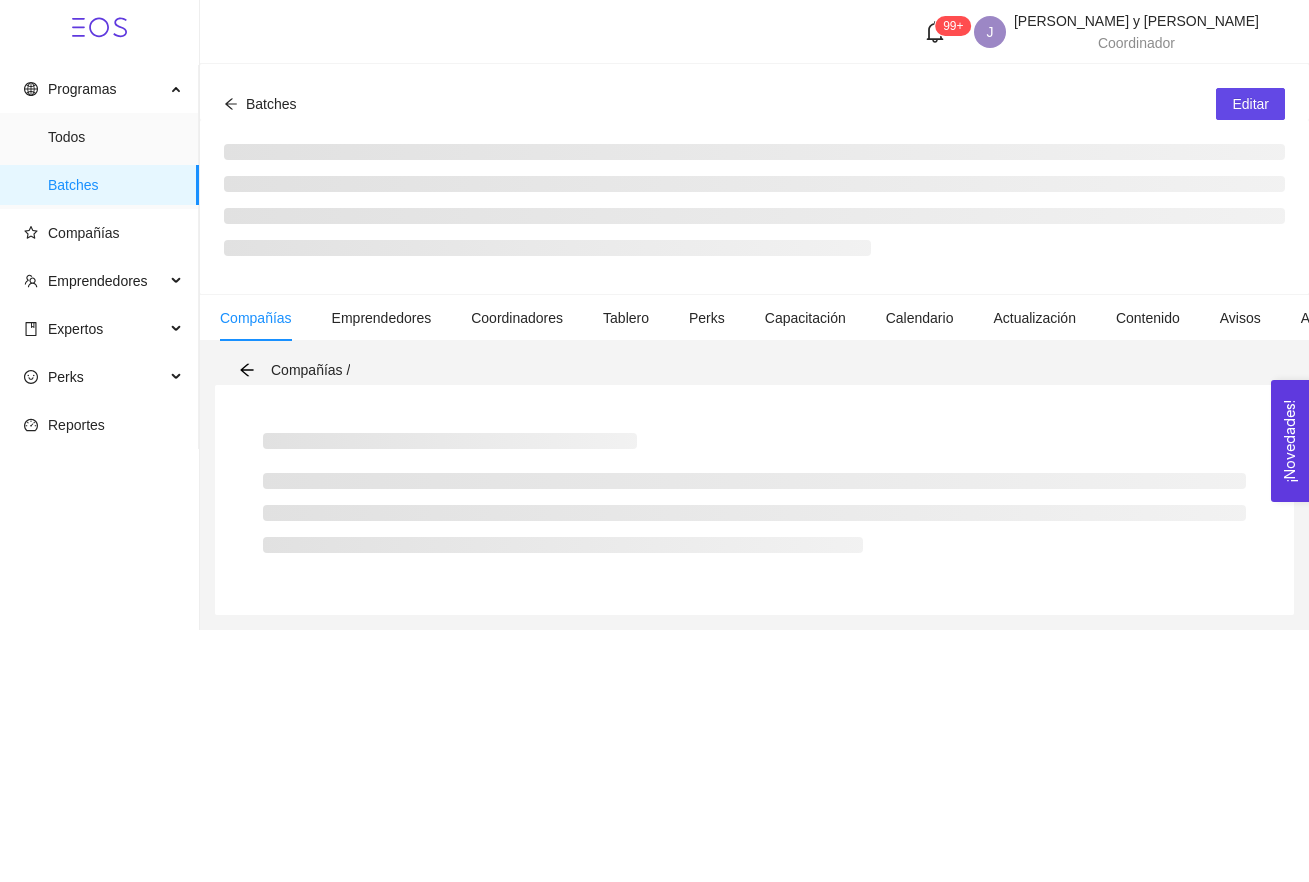 scroll, scrollTop: 0, scrollLeft: 0, axis: both 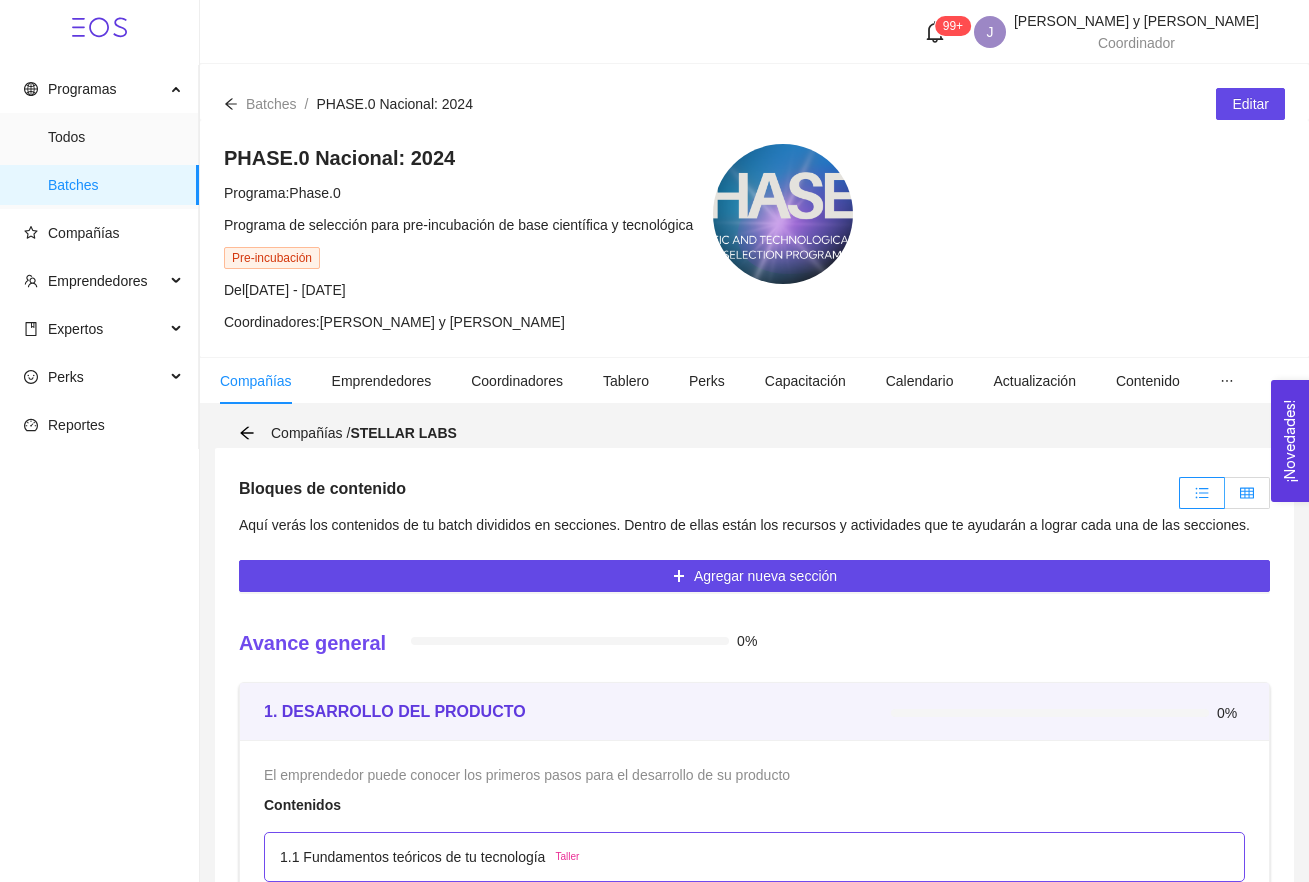 click at bounding box center [1247, 493] 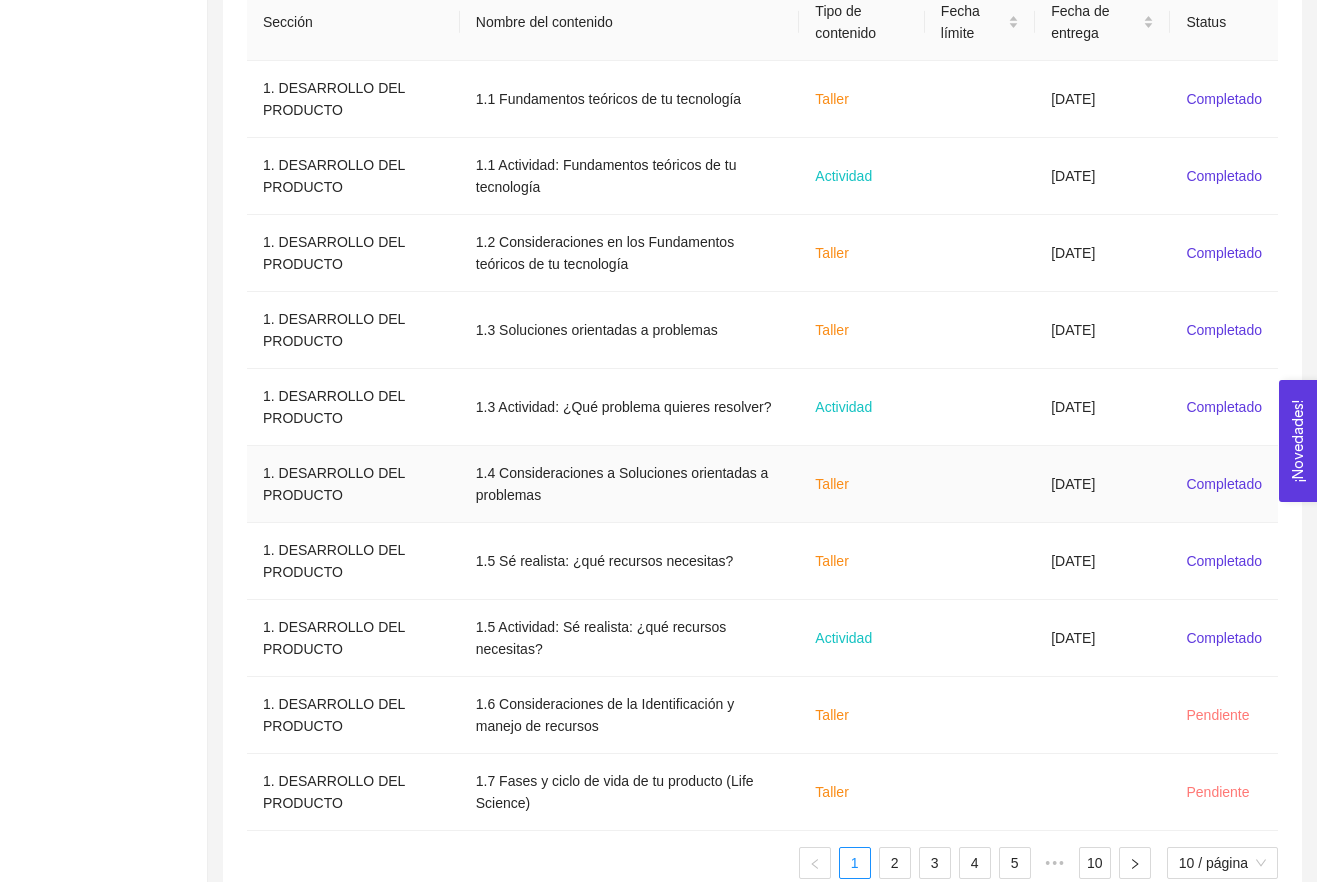 scroll, scrollTop: 681, scrollLeft: 0, axis: vertical 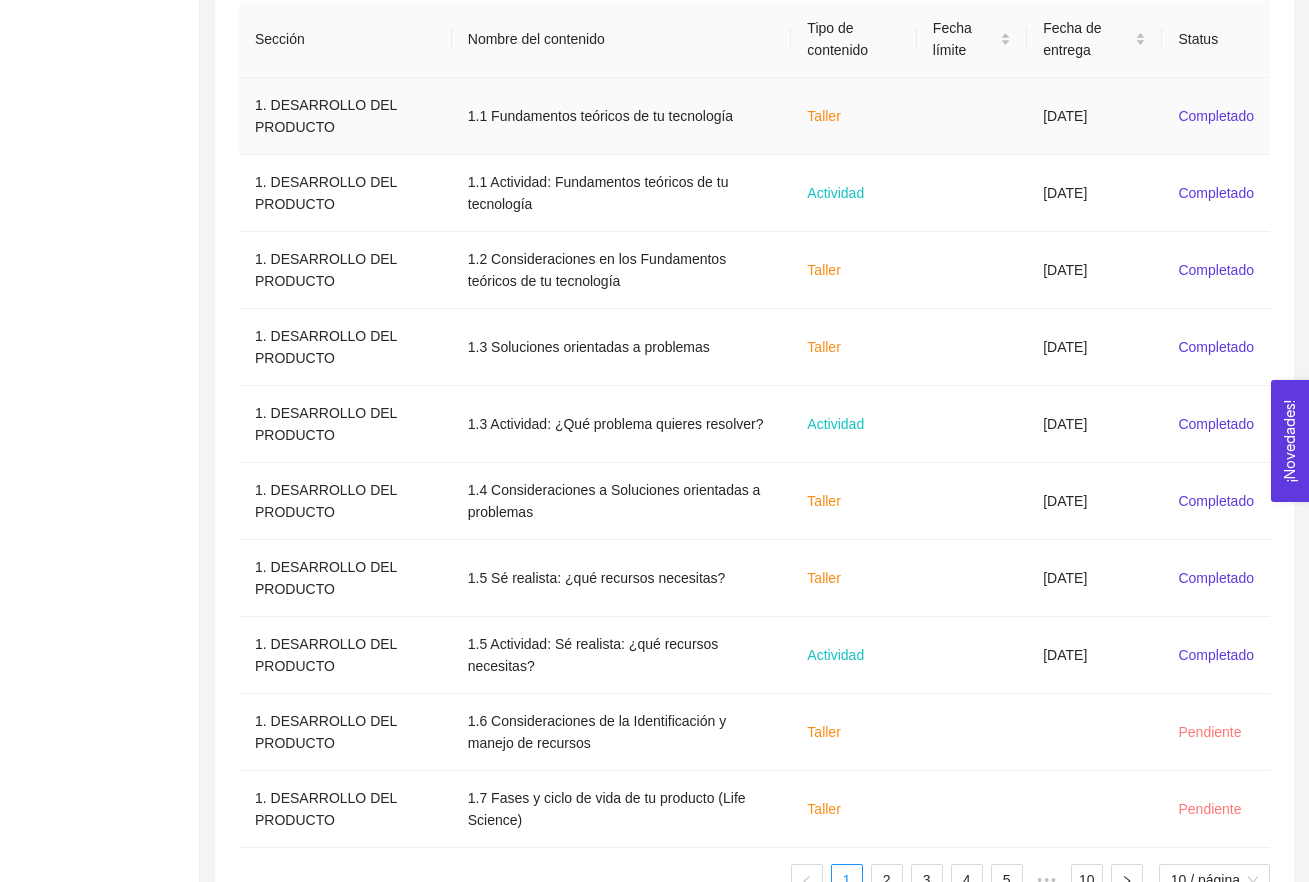 click on "Taller" at bounding box center [854, 116] 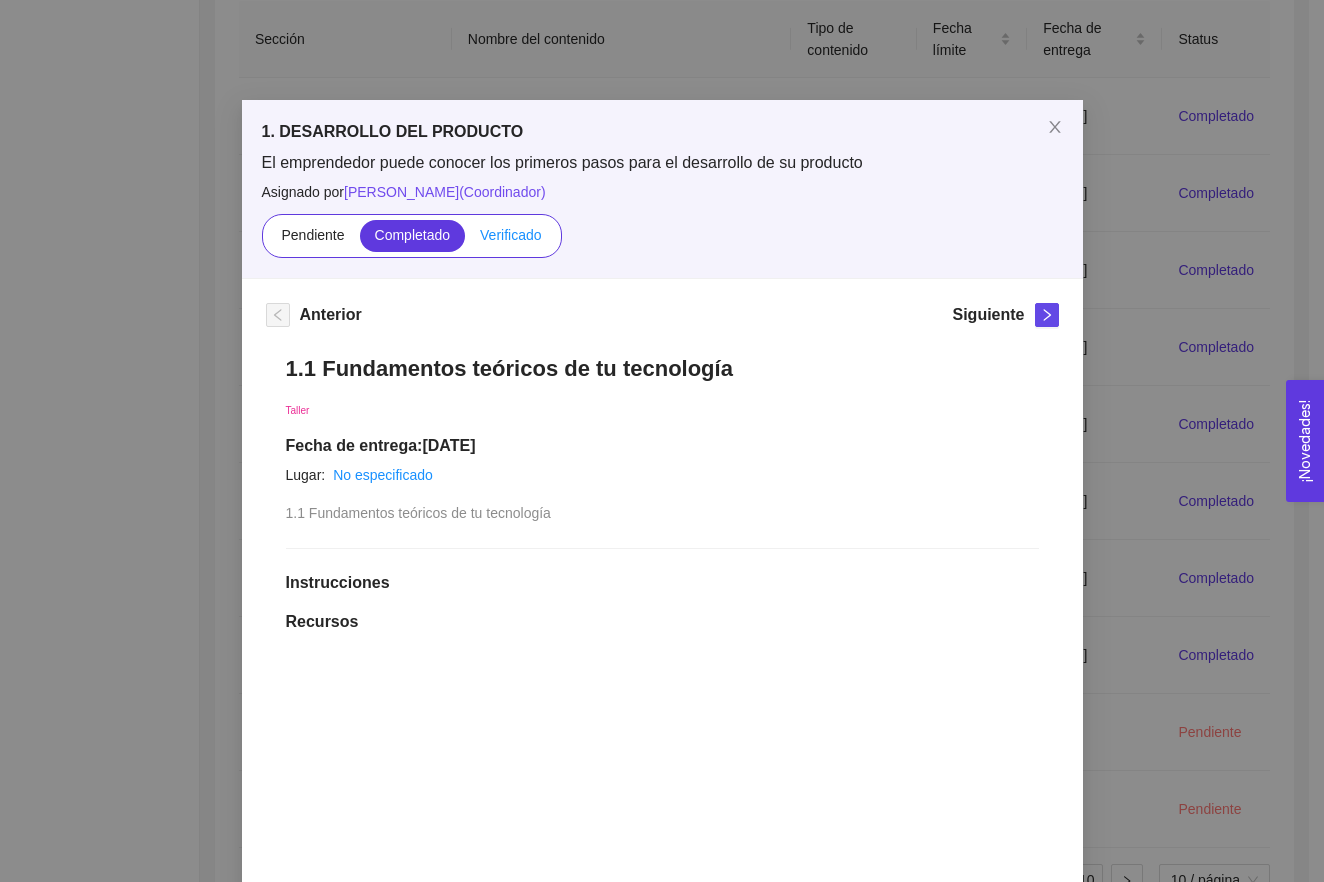 click on "Verificado" at bounding box center [510, 235] 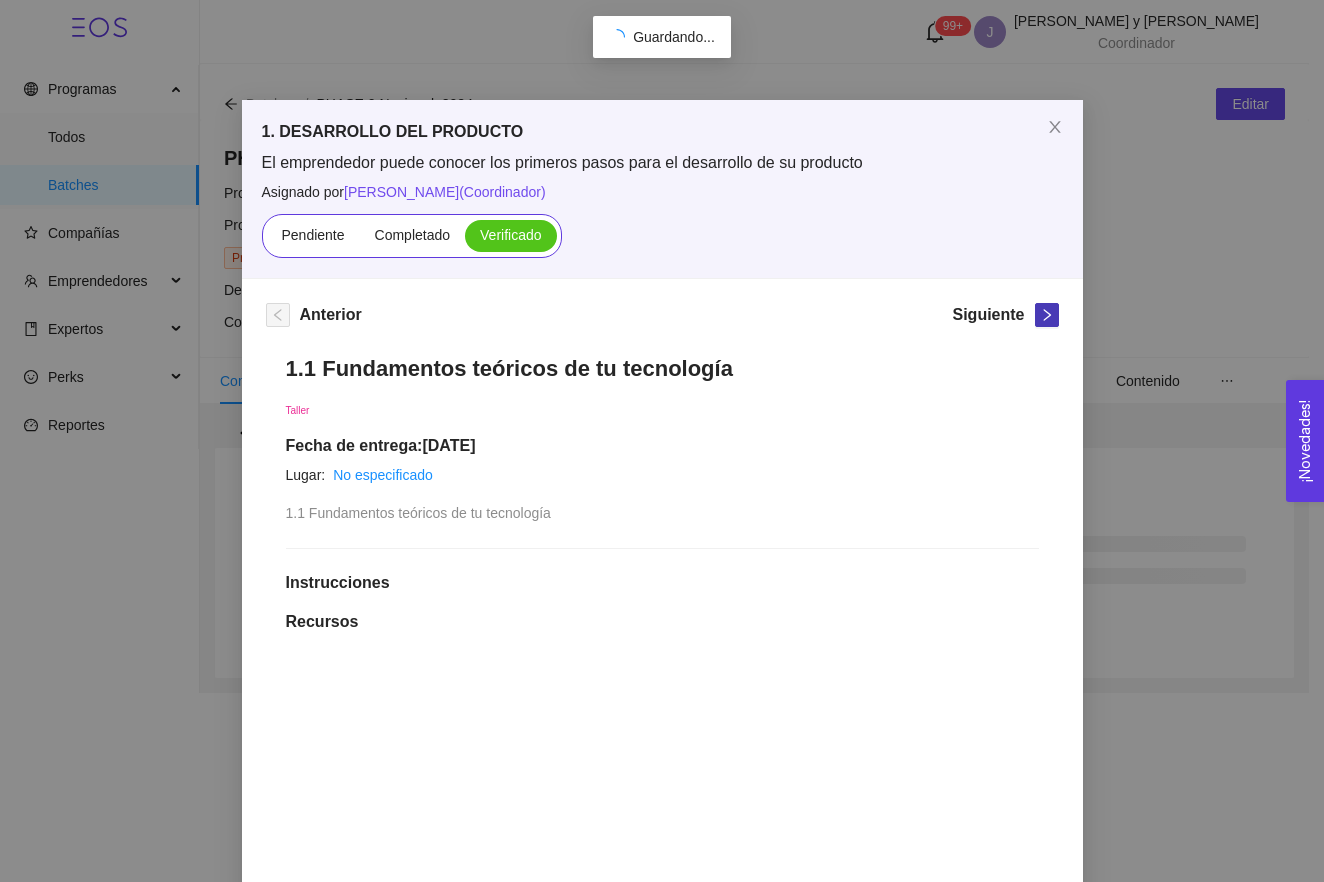 scroll, scrollTop: 0, scrollLeft: 0, axis: both 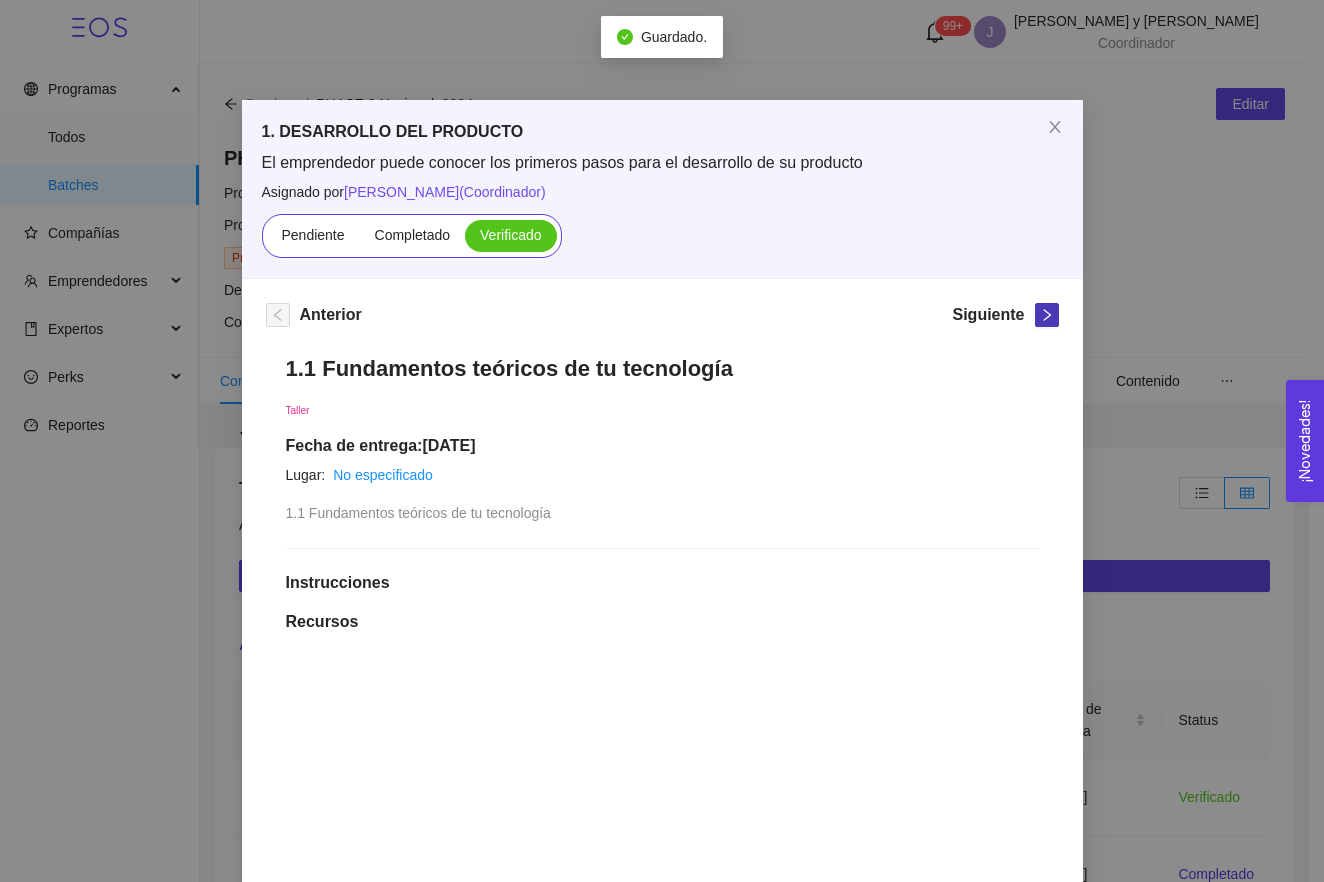 click at bounding box center [1047, 315] 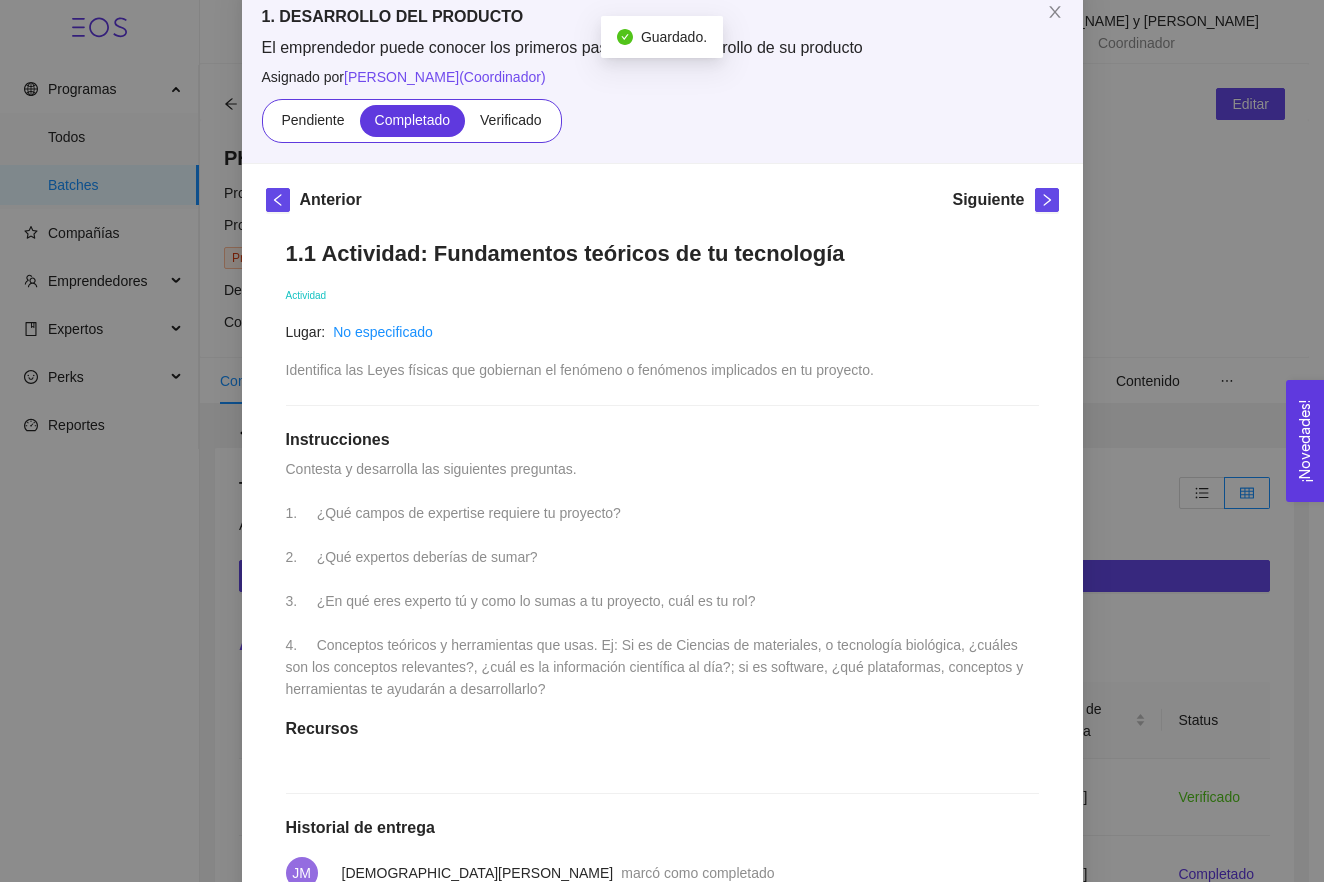 scroll, scrollTop: 116, scrollLeft: 0, axis: vertical 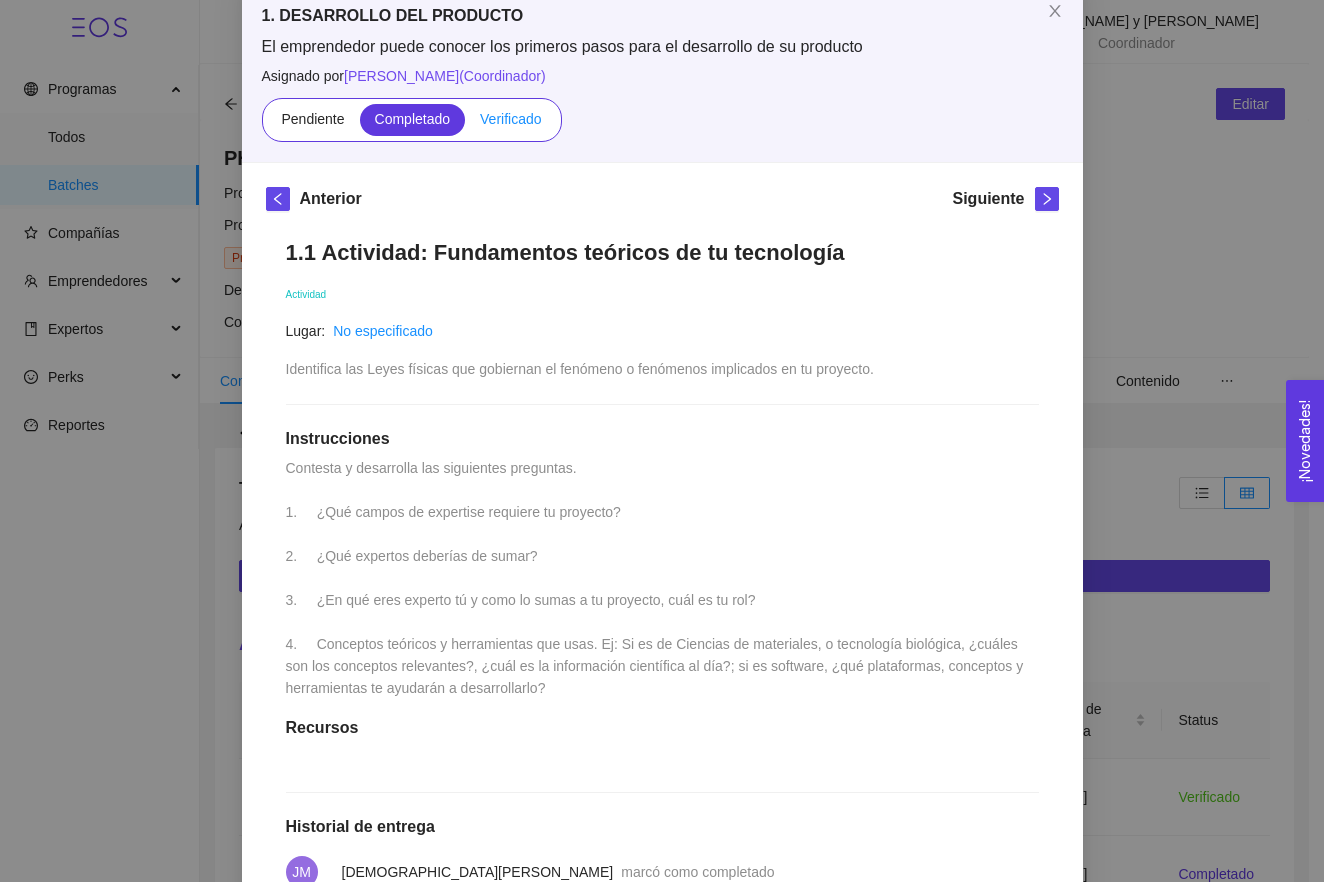 click on "Verificado" at bounding box center [510, 120] 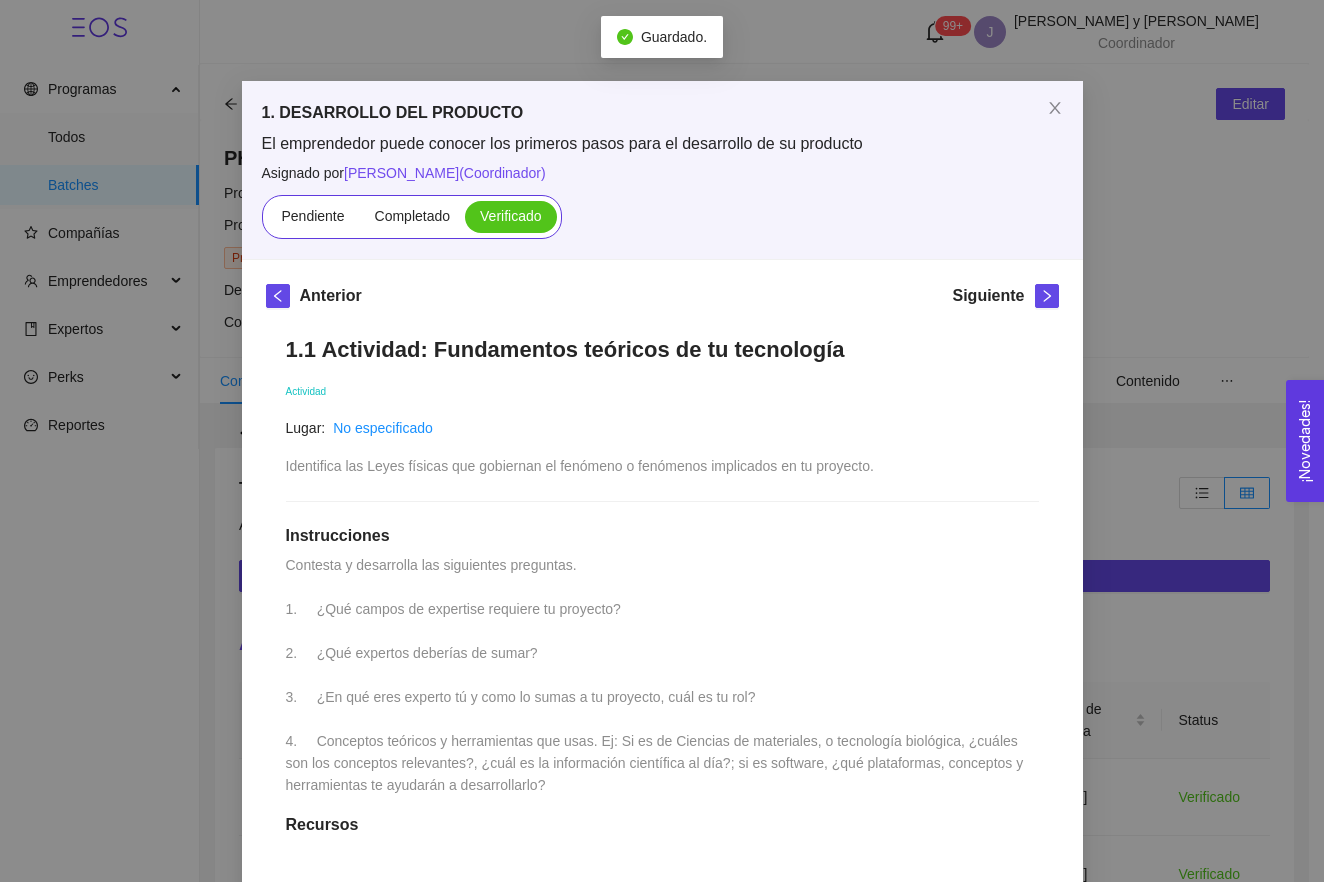 scroll, scrollTop: 7, scrollLeft: 0, axis: vertical 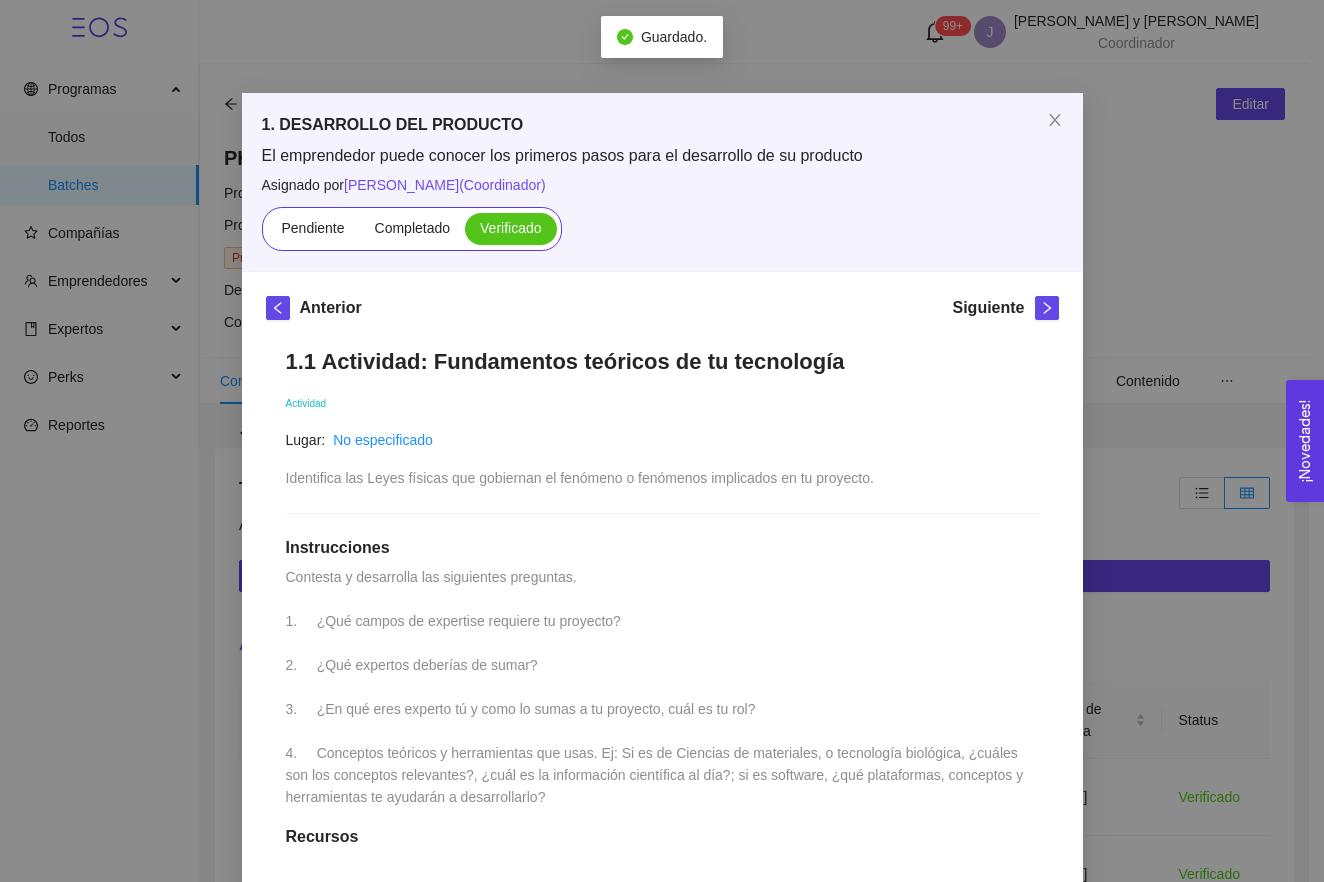 click on "Siguiente" at bounding box center (1005, 312) 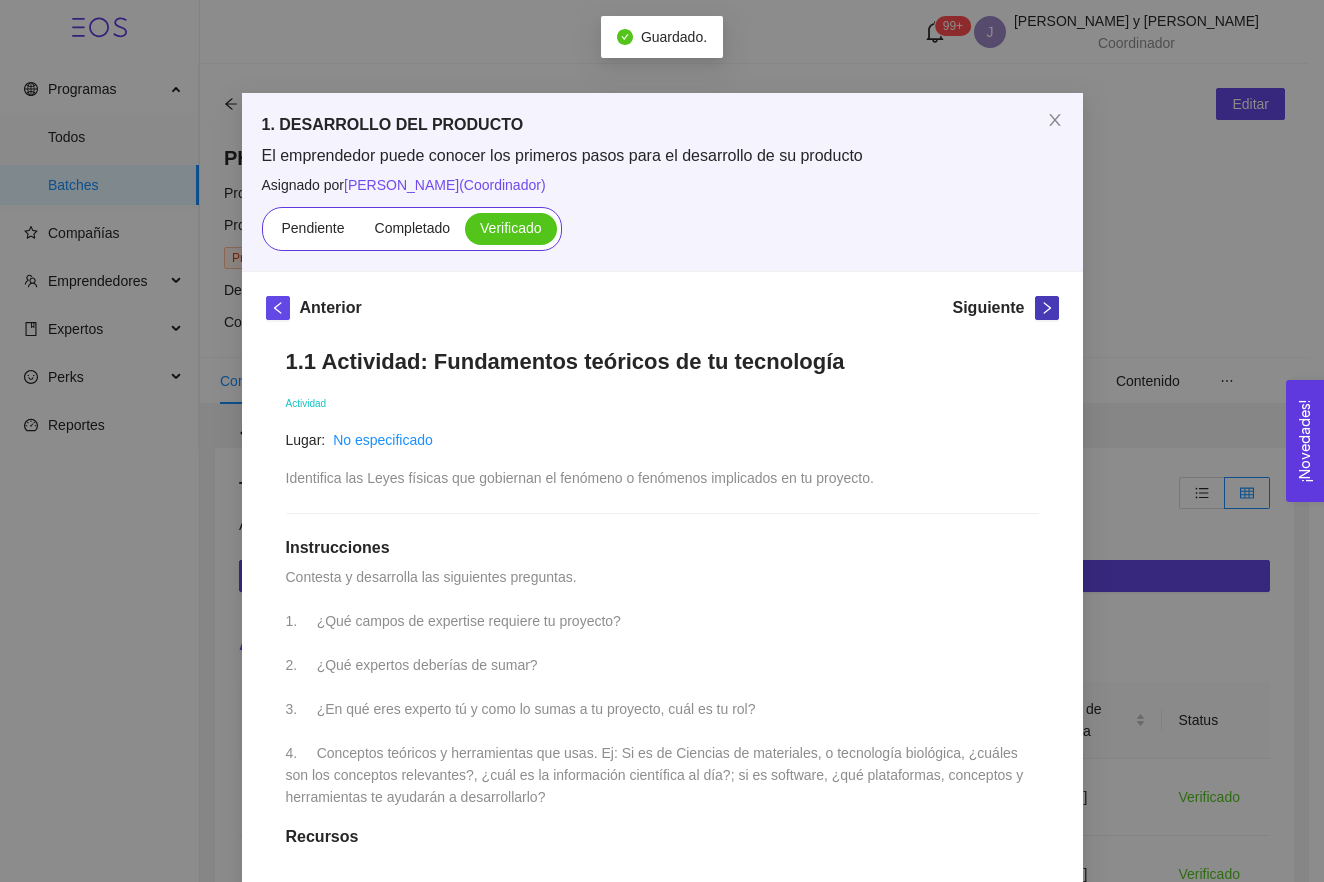 click 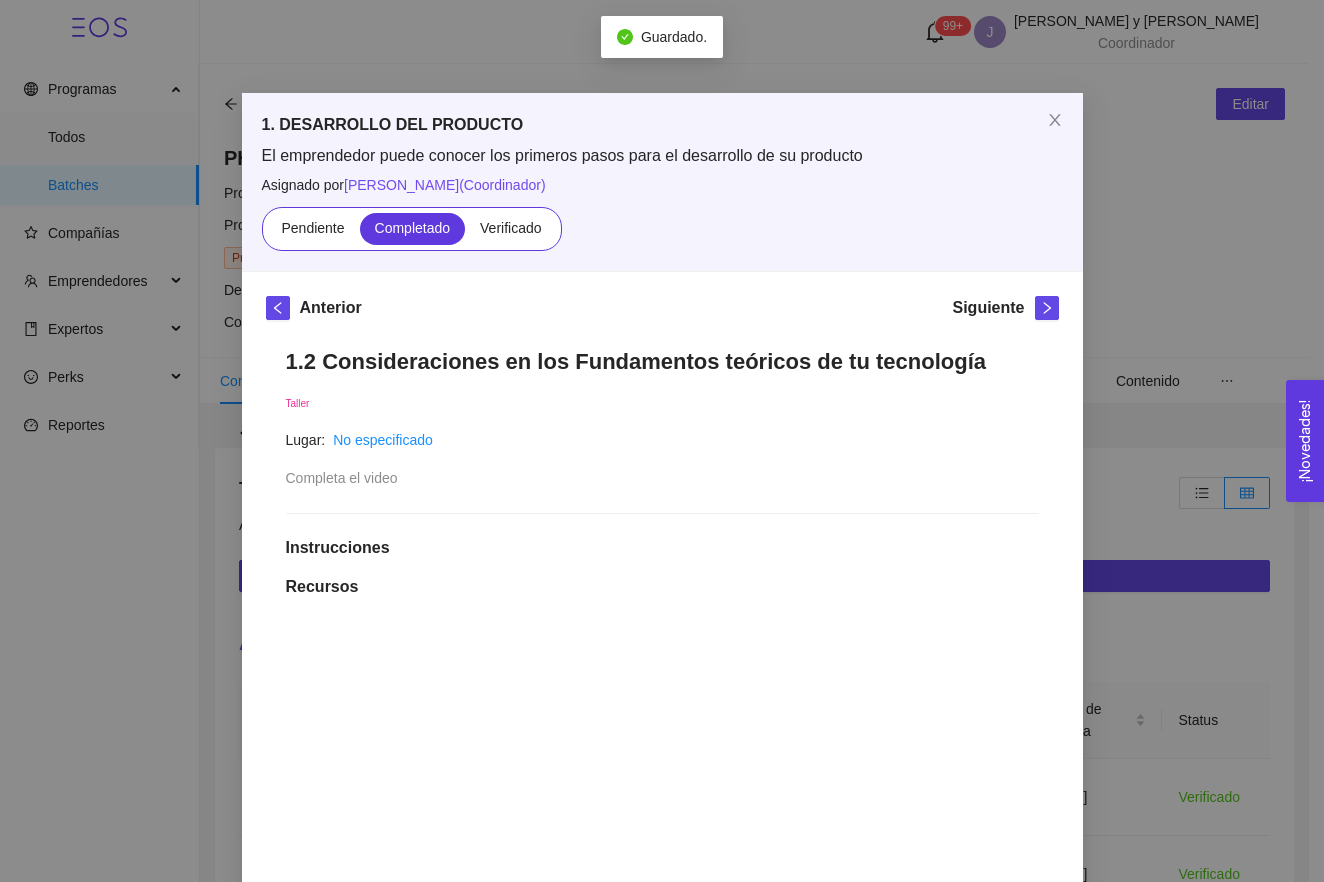 scroll, scrollTop: 0, scrollLeft: 0, axis: both 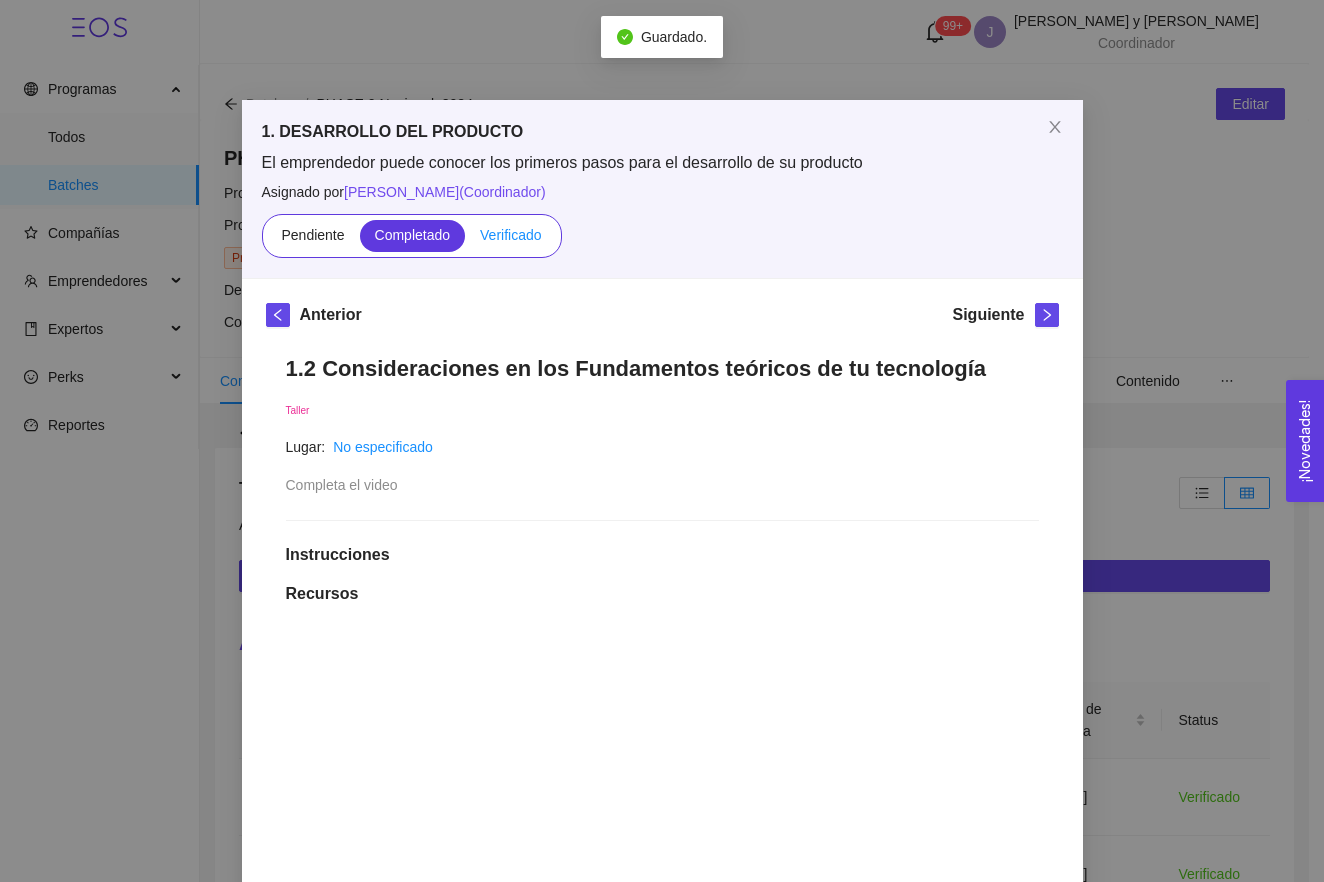 click on "Verificado" at bounding box center (510, 236) 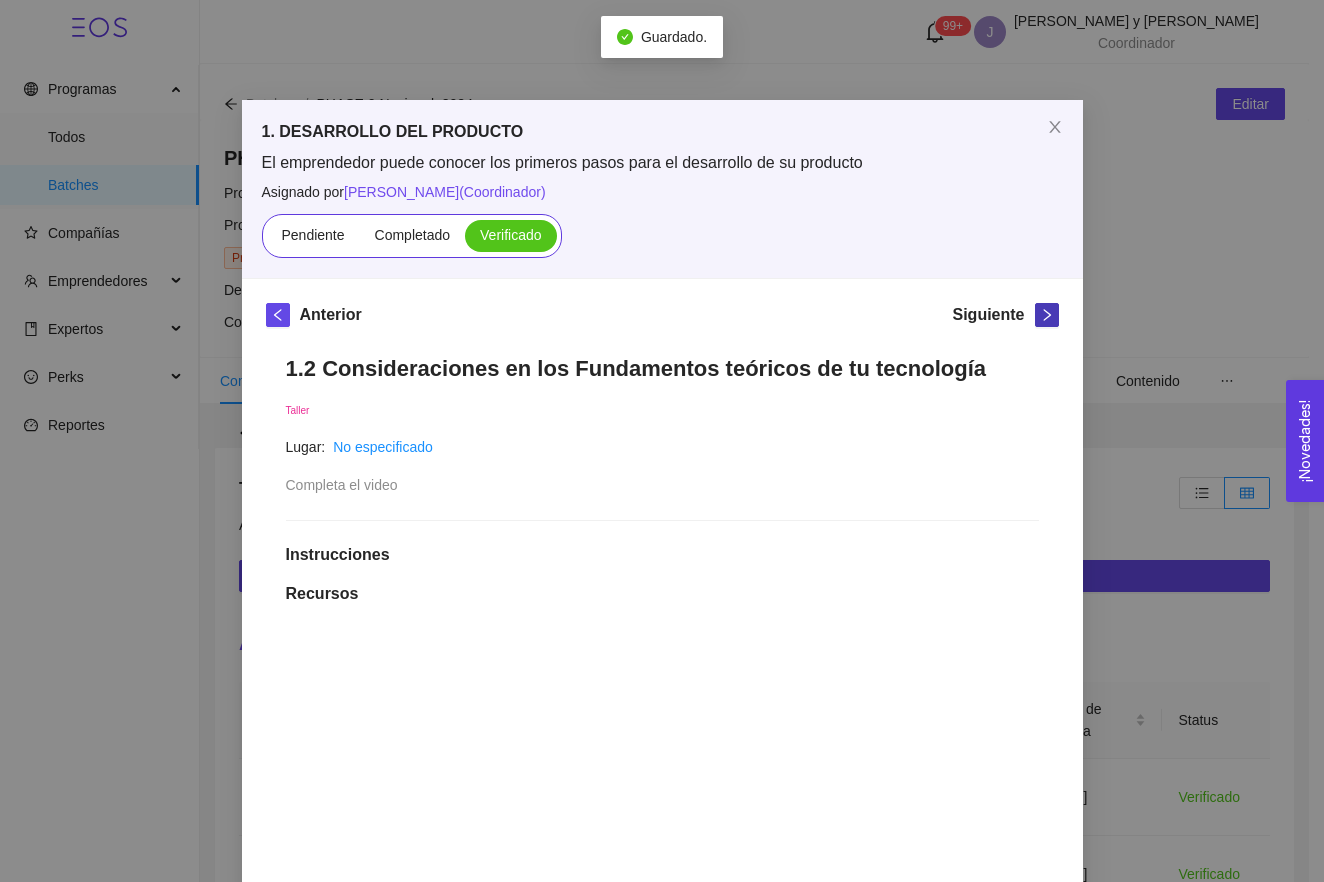 click 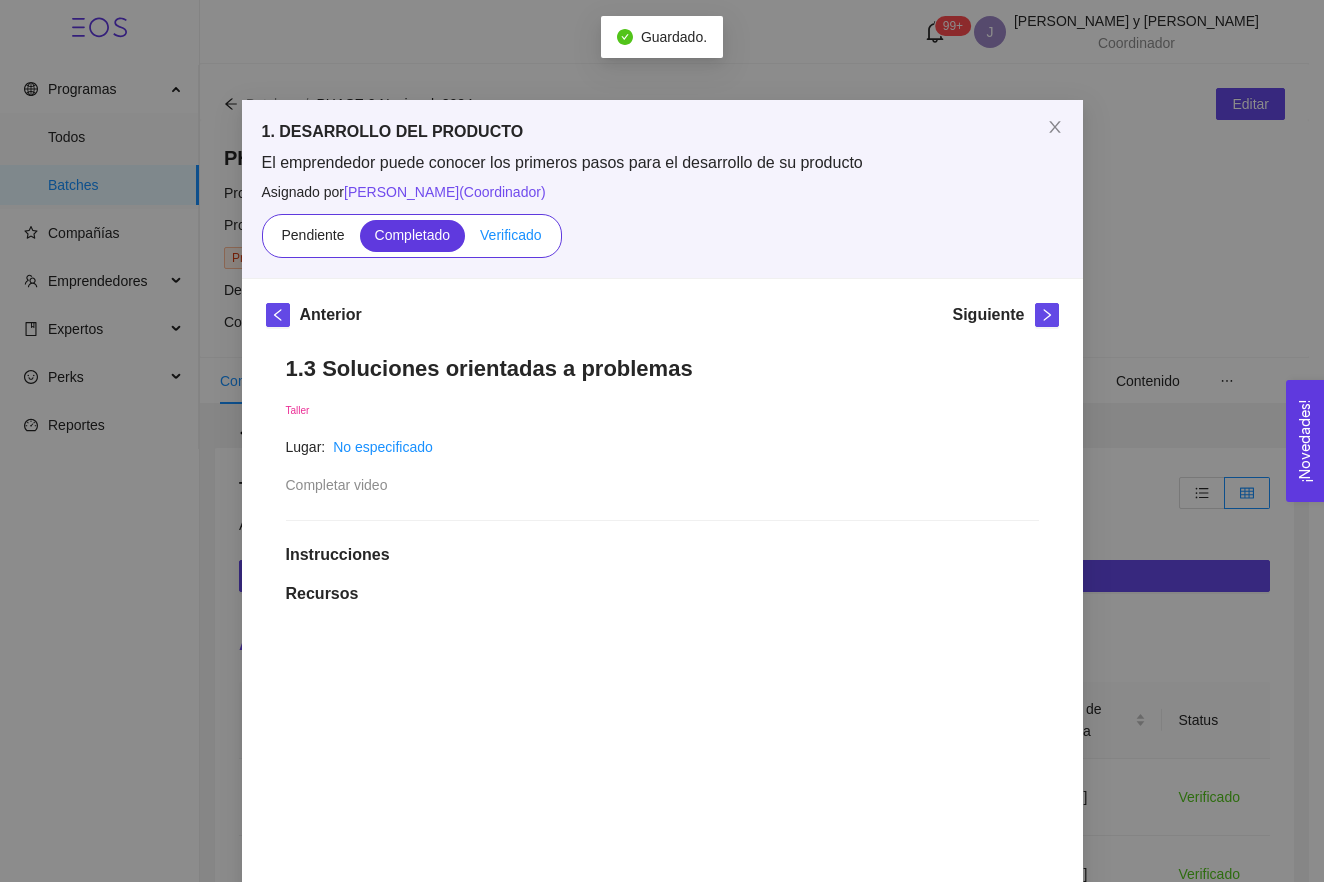 click on "Verificado" at bounding box center [510, 235] 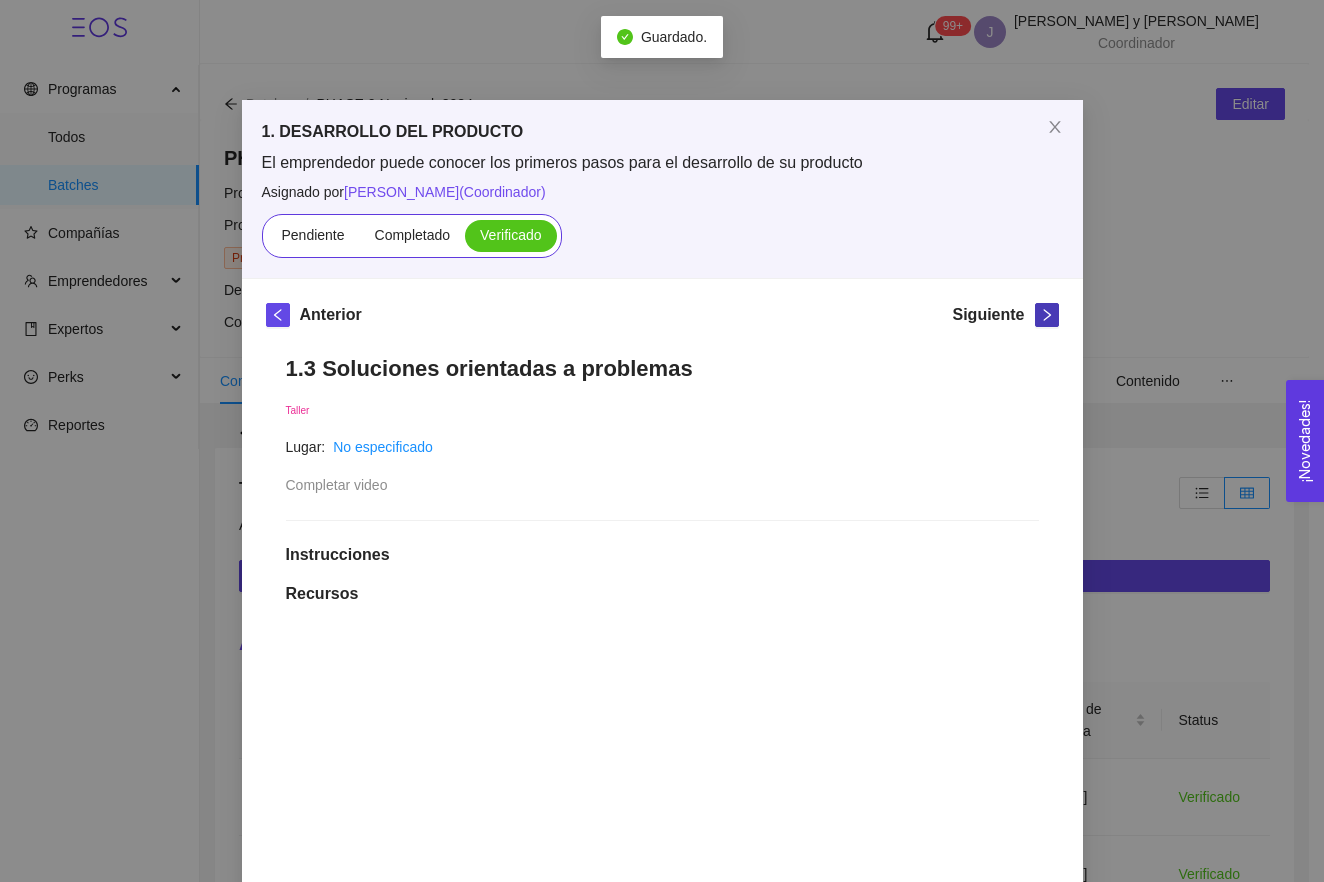 click 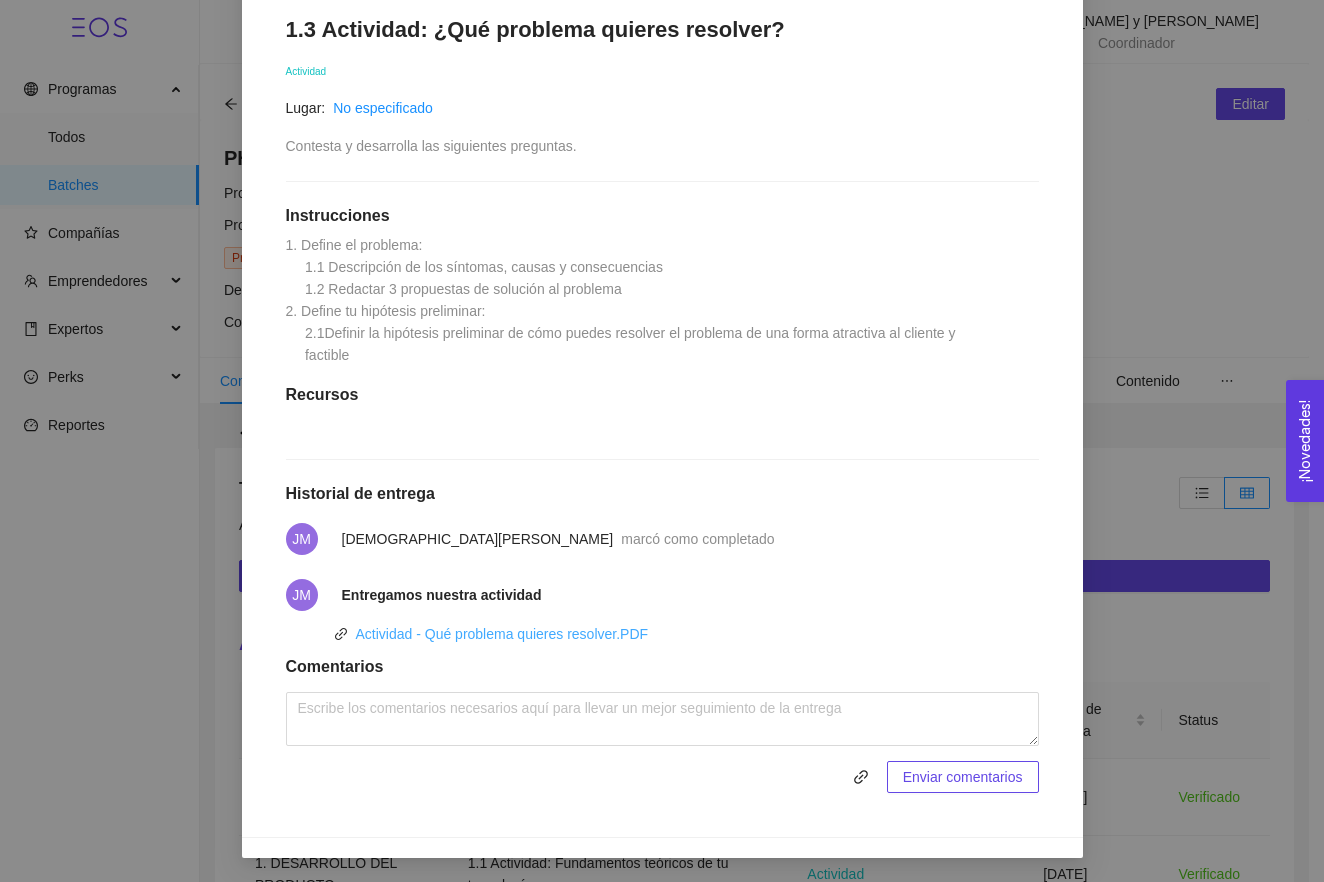 scroll, scrollTop: 358, scrollLeft: 0, axis: vertical 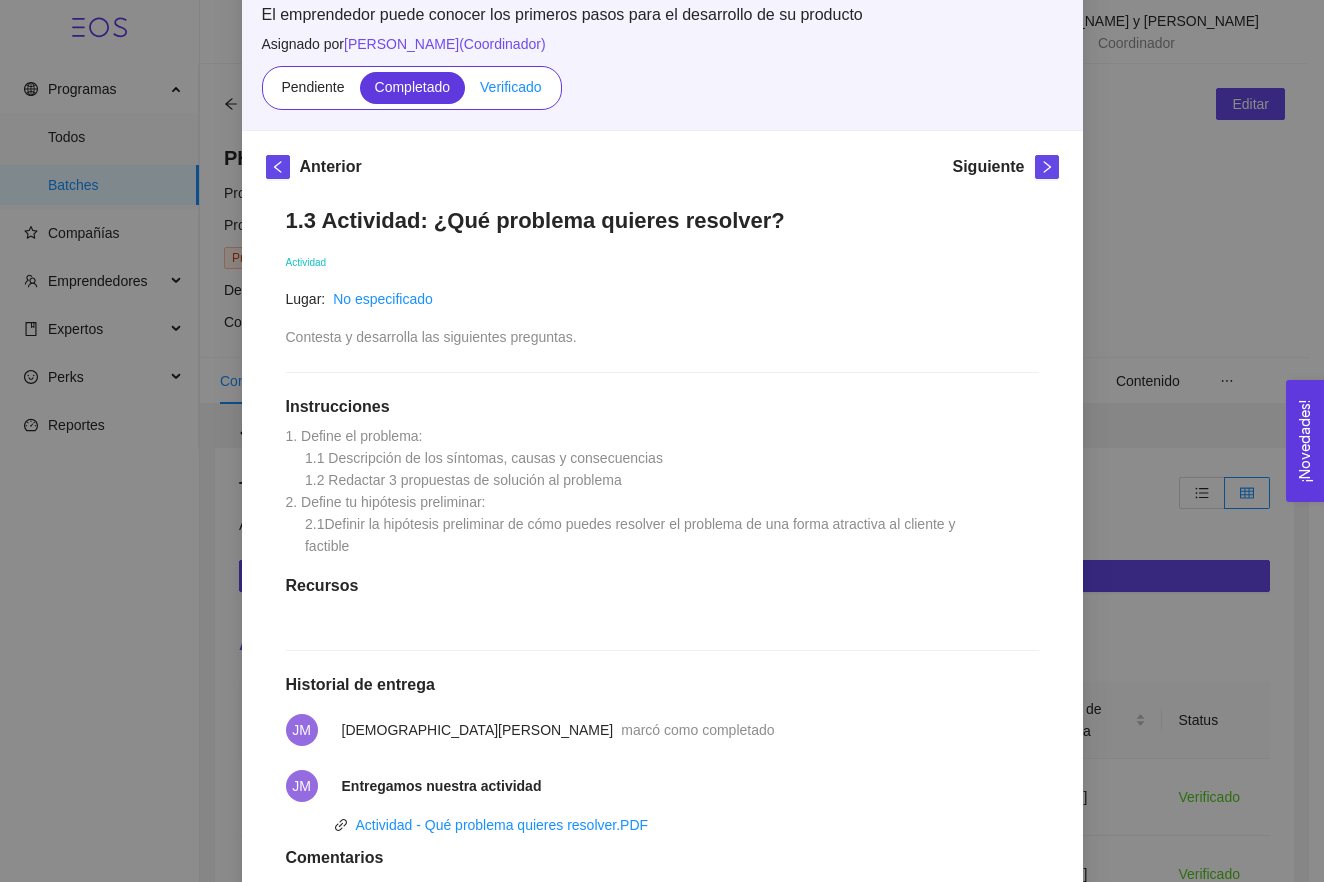 click on "Verificado" at bounding box center (510, 87) 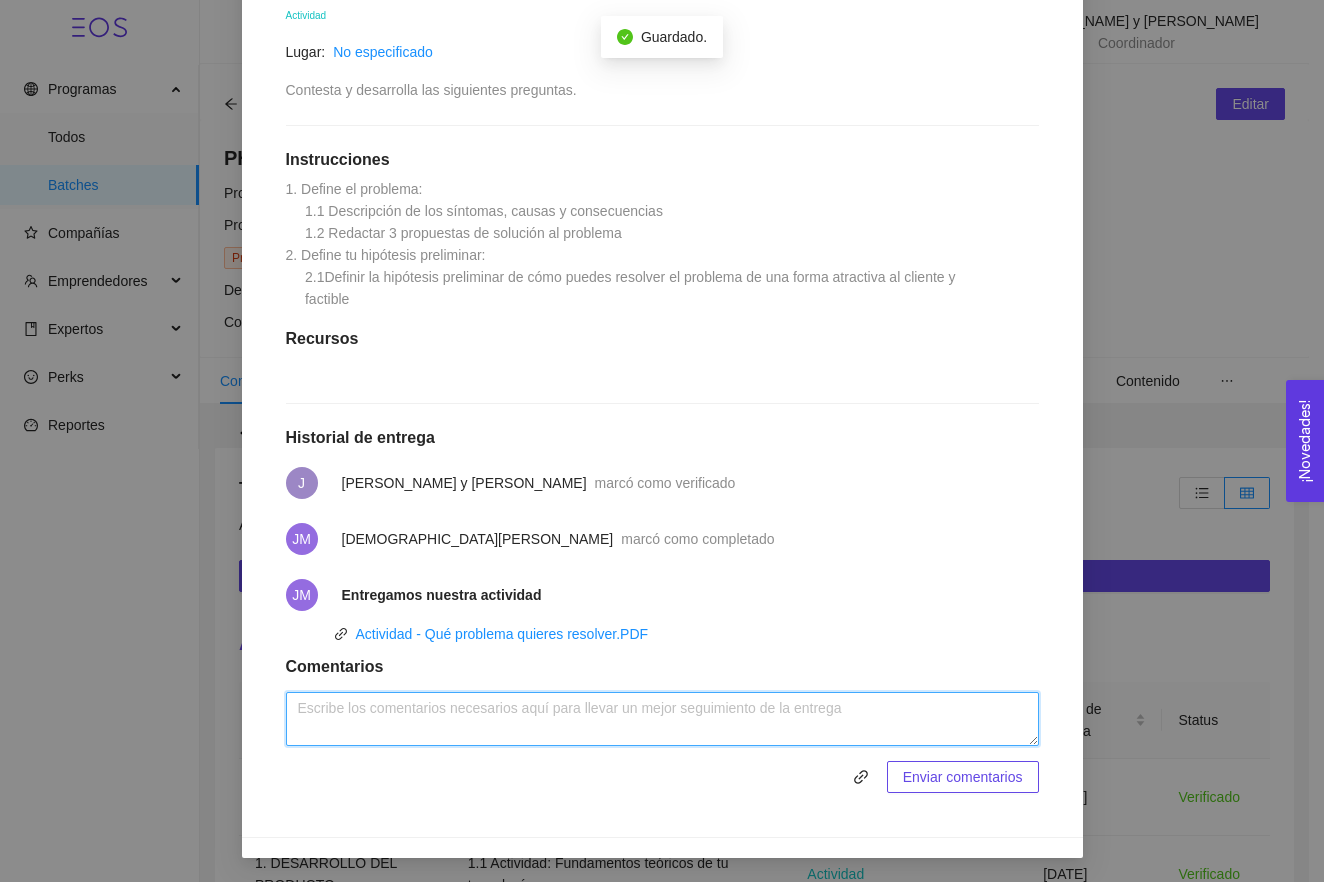 click at bounding box center [662, 719] 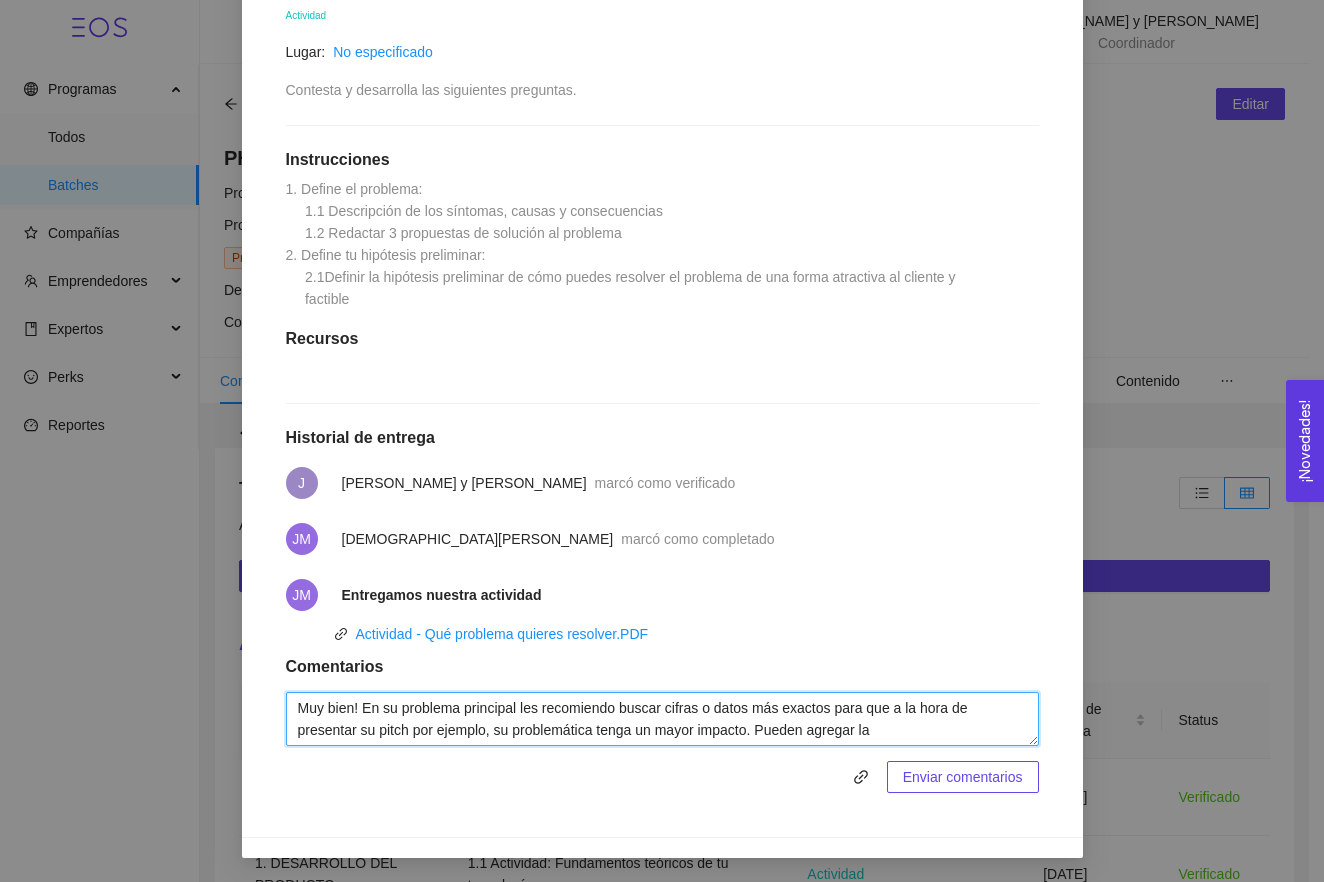 paste on "evidencia estadística" 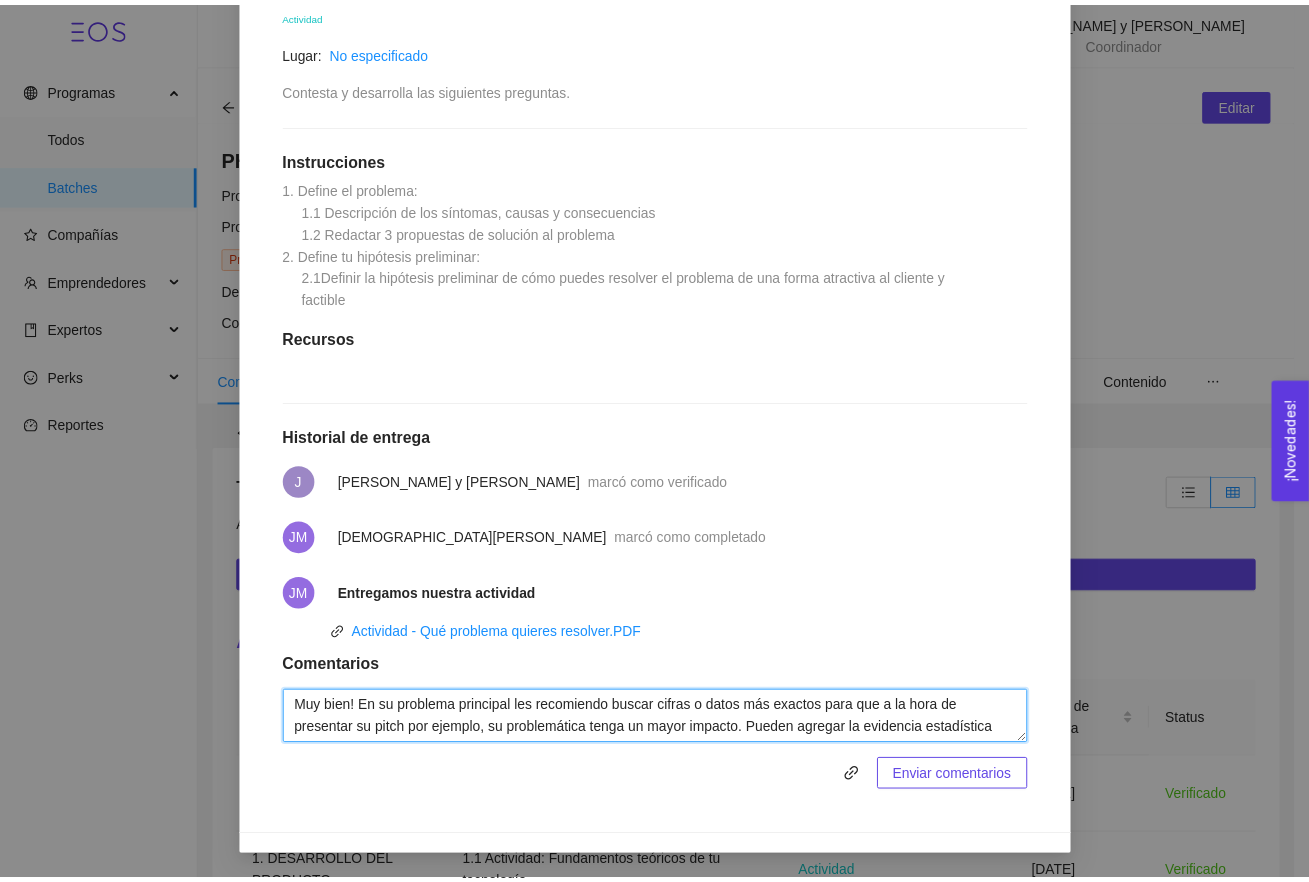 scroll, scrollTop: 16, scrollLeft: 0, axis: vertical 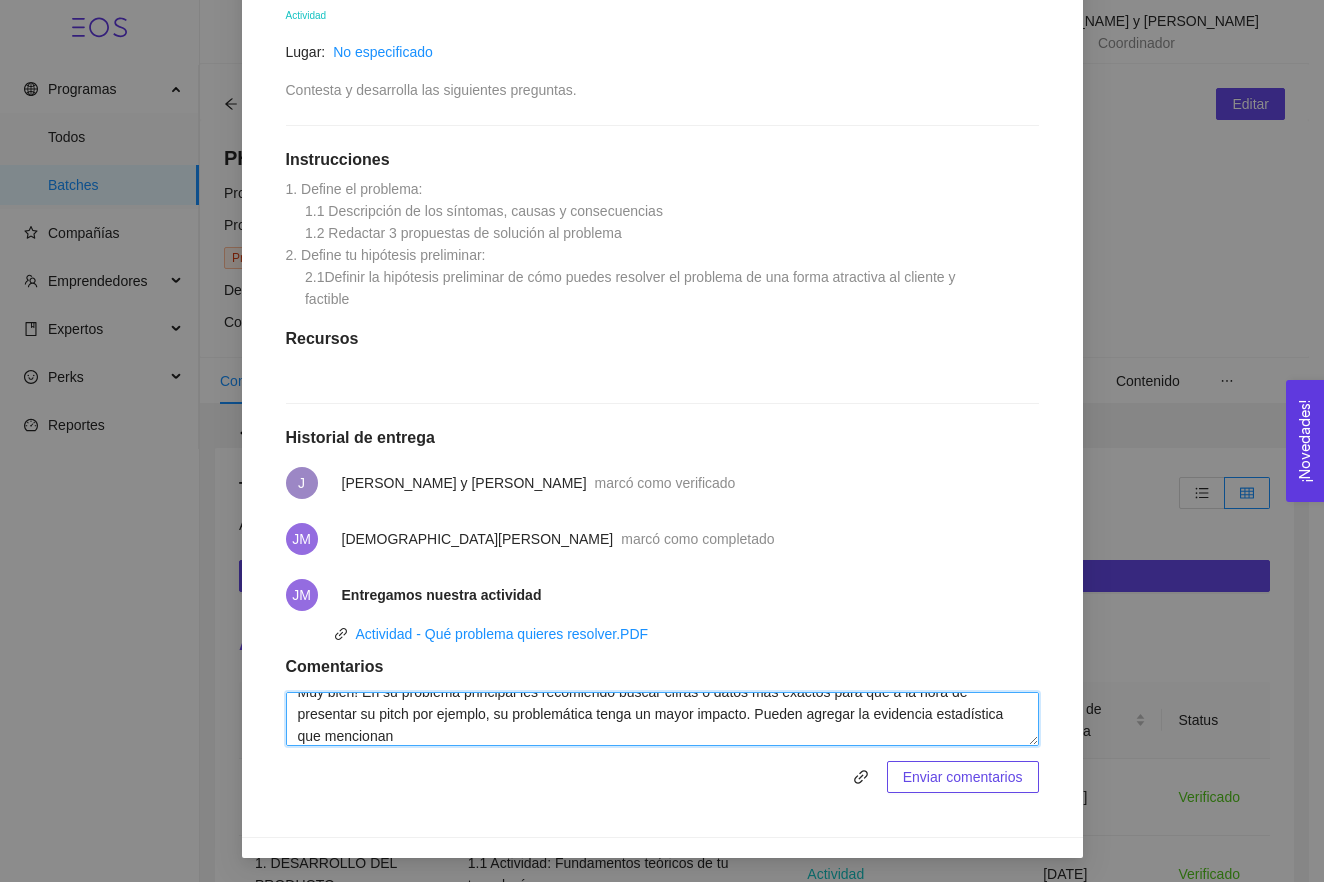 click on "Muy bien! En su problema principal les recomiendo buscar cifras o datos más exactos para que a la hora de presentar su pitch por ejemplo, su problemática tenga un mayor impacto. Pueden agregar la evidencia estadística que mencionan" at bounding box center [662, 719] 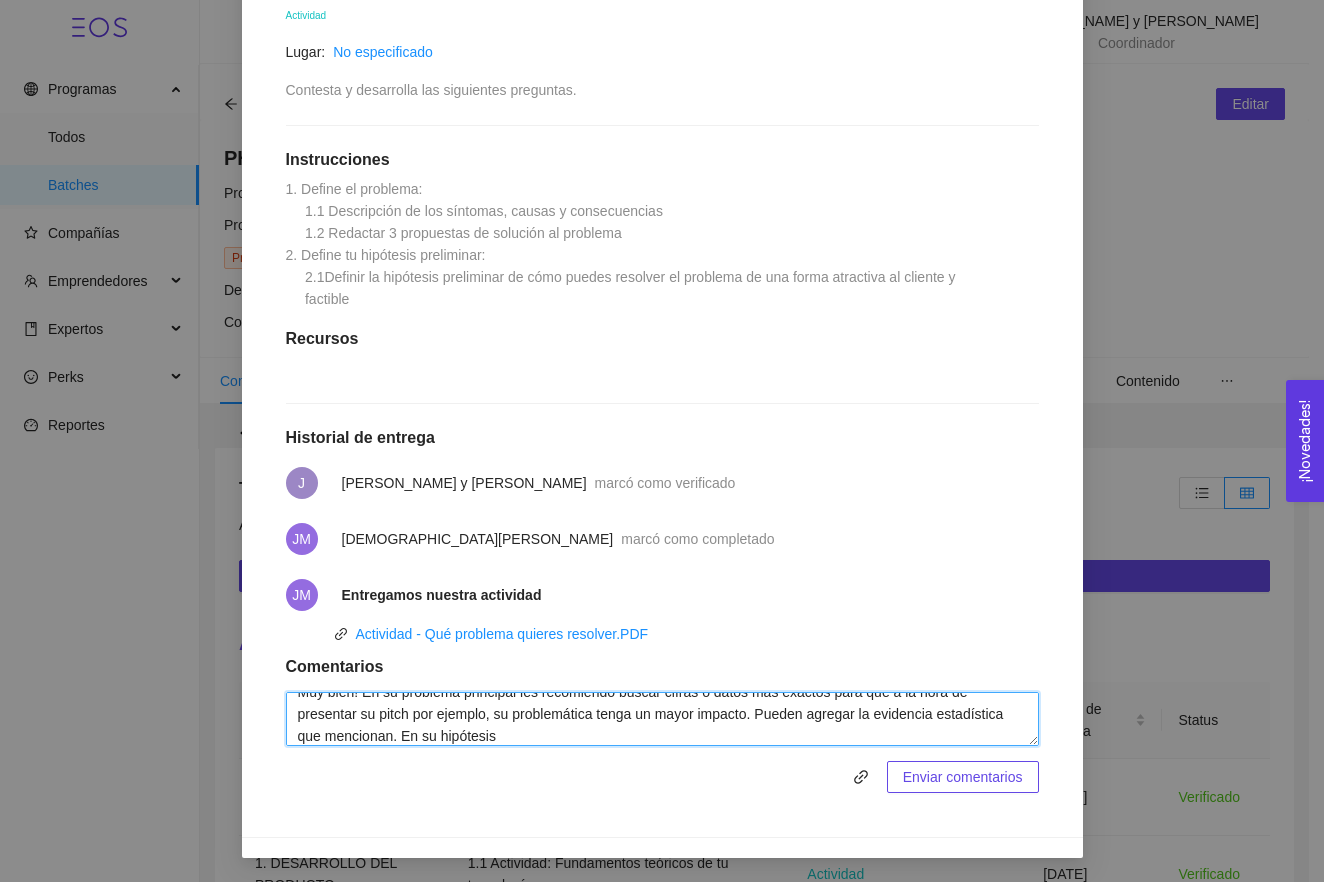 type on "Muy bien! En su problema principal les recomiendo buscar cifras o datos más exactos para que a la hora de presentar su pitch por ejemplo, su problemática tenga un mayor impacto. Pueden agregar la evidencia estadística que mencionan. En su hipótesis" 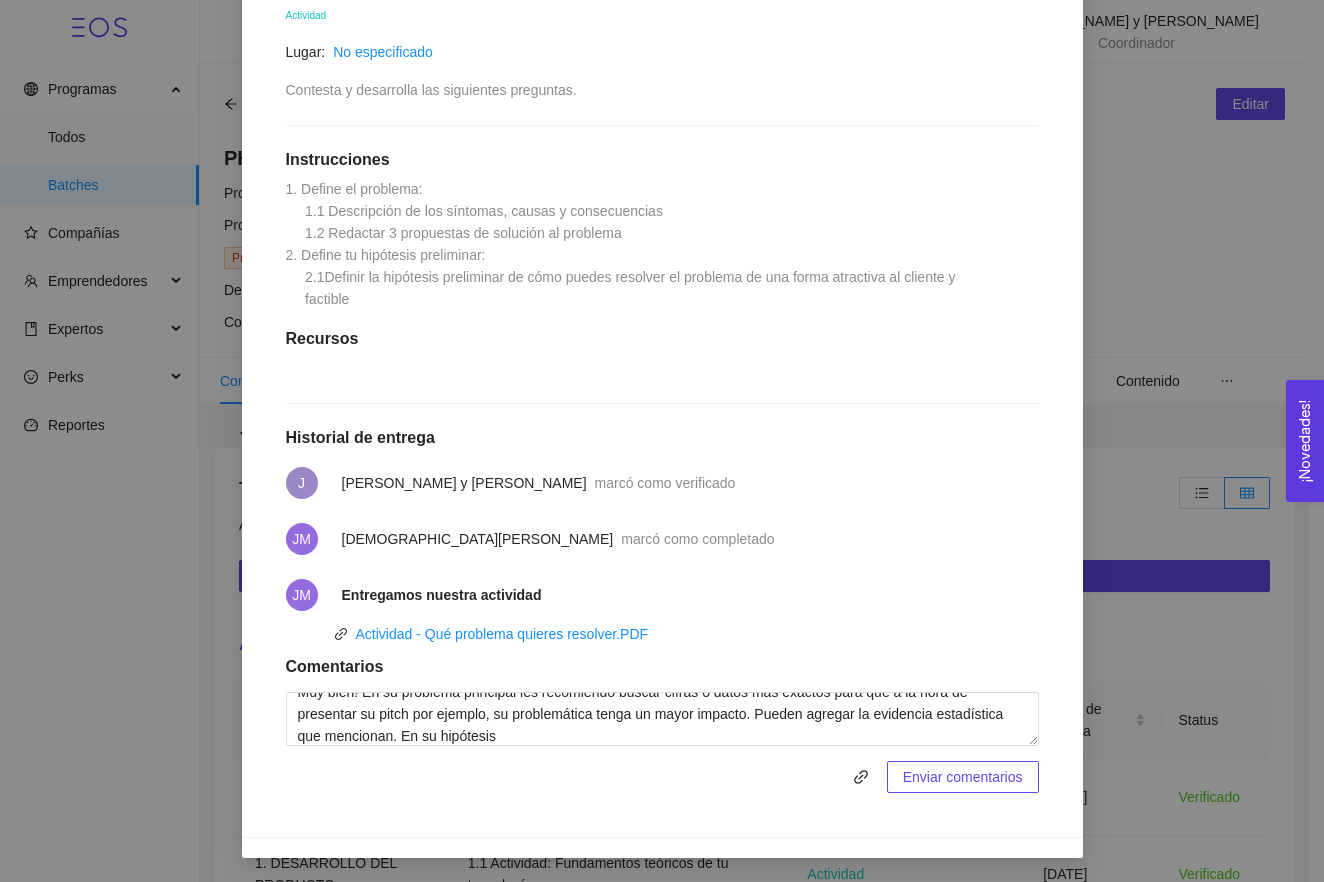 click on "1. DESARROLLO DEL PRODUCTO El emprendedor puede conocer los primeros pasos para el desarrollo de su producto
Asignado por  [PERSON_NAME]   ( Coordinador ) Pendiente Completado Verificado Anterior Siguiente 1.3 Actividad: ¿Qué problema quieres resolver? Actividad Lugar: No especificado Contesta y desarrolla las siguientes preguntas.
Instrucciones 1. Define el problema:
1.1 Descripción de los síntomas, causas y consecuencias
1.2 Redactar 3 propuestas de solución al problema
2. Define tu hipótesis preliminar:
2.1Definir la hipótesis preliminar de cómo puedes resolver el problema de una forma atractiva al cliente y
factible
Recursos Historial de entrega J [PERSON_NAME] y [PERSON_NAME] como verificado [PERSON_NAME] marcó como completado JM Entregamos nuestra actividad Actividad - Qué problema quieres resolver.PDF Comentarios Enviar comentarios Cancelar Aceptar" at bounding box center (662, 441) 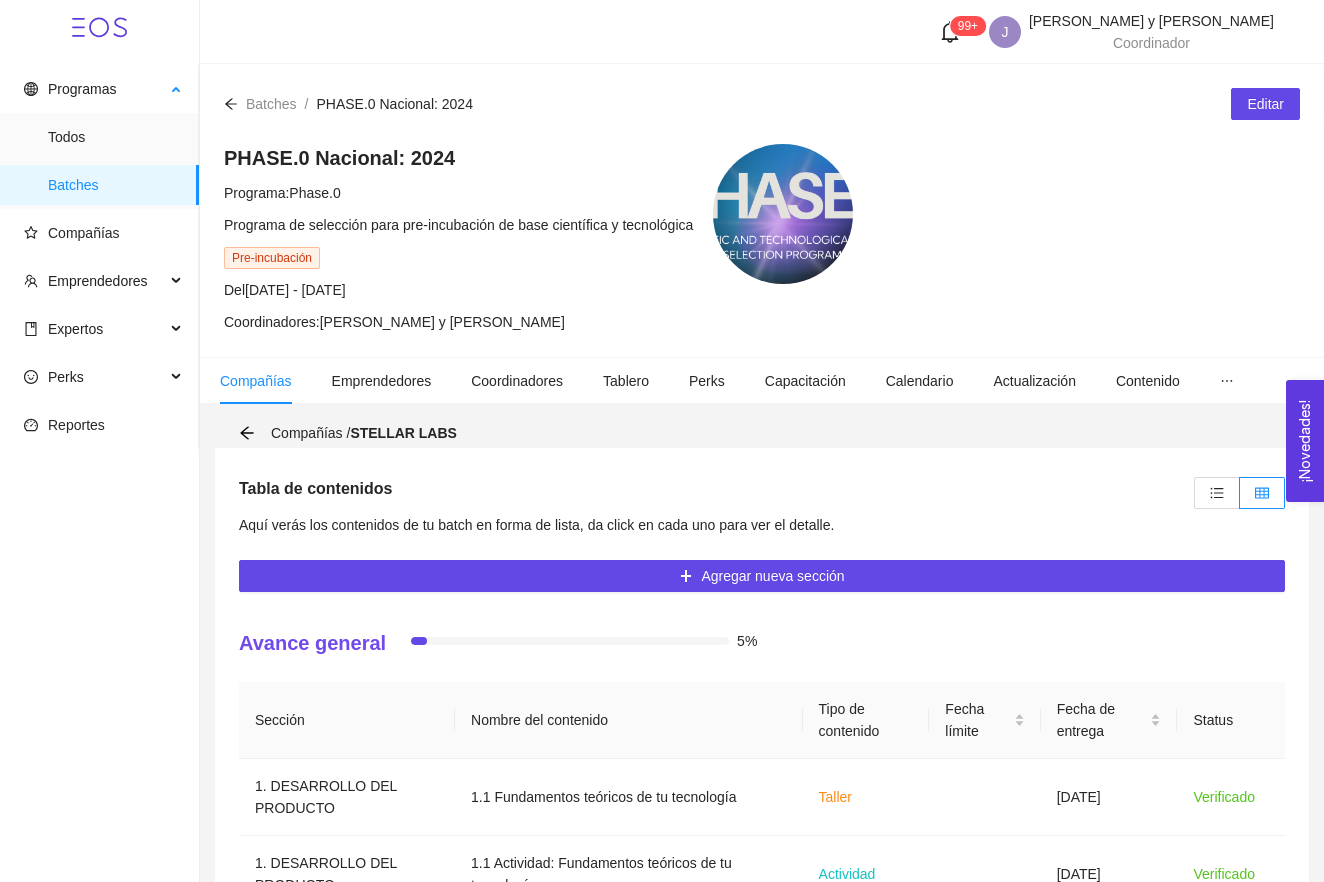scroll, scrollTop: 0, scrollLeft: 0, axis: both 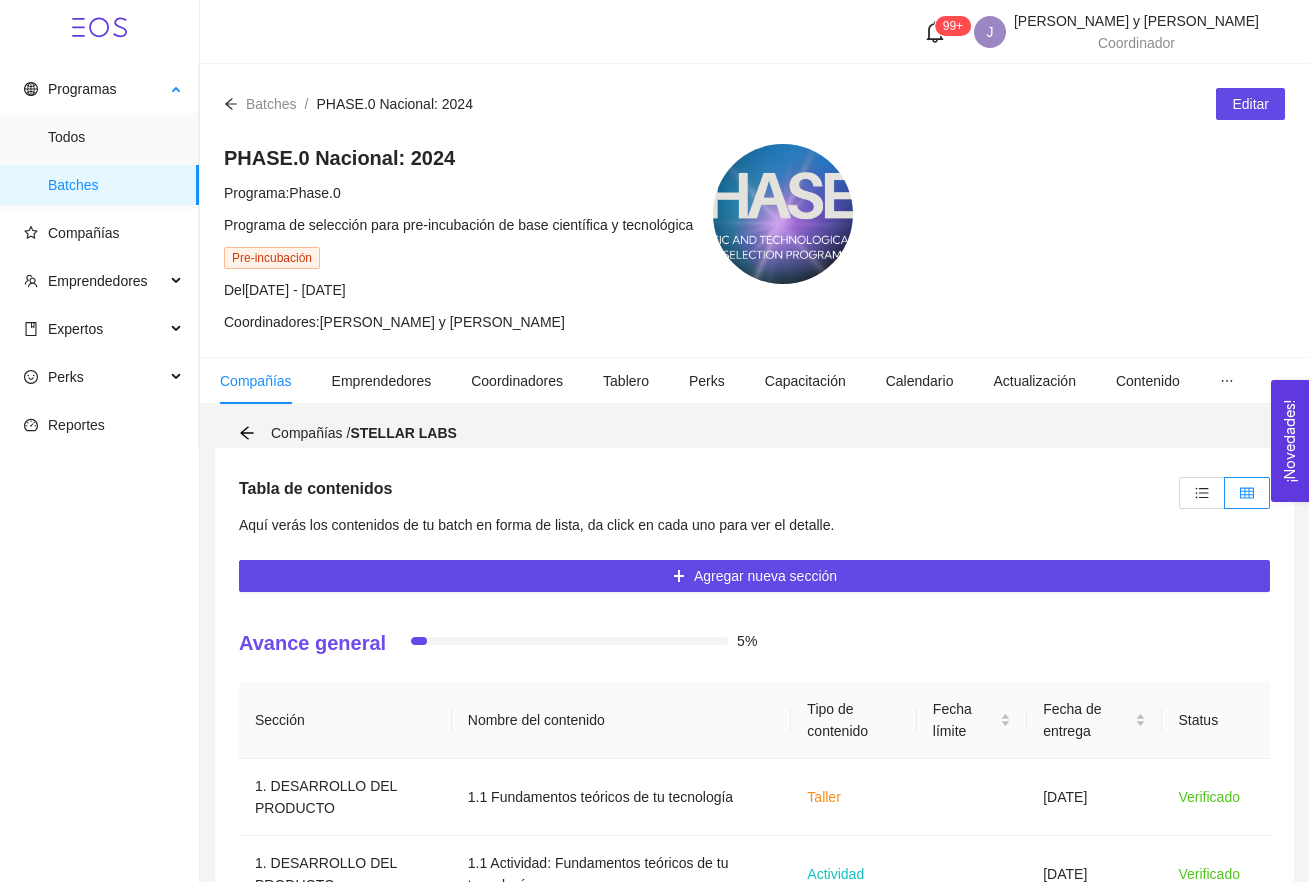 click on "Batches" at bounding box center (115, 185) 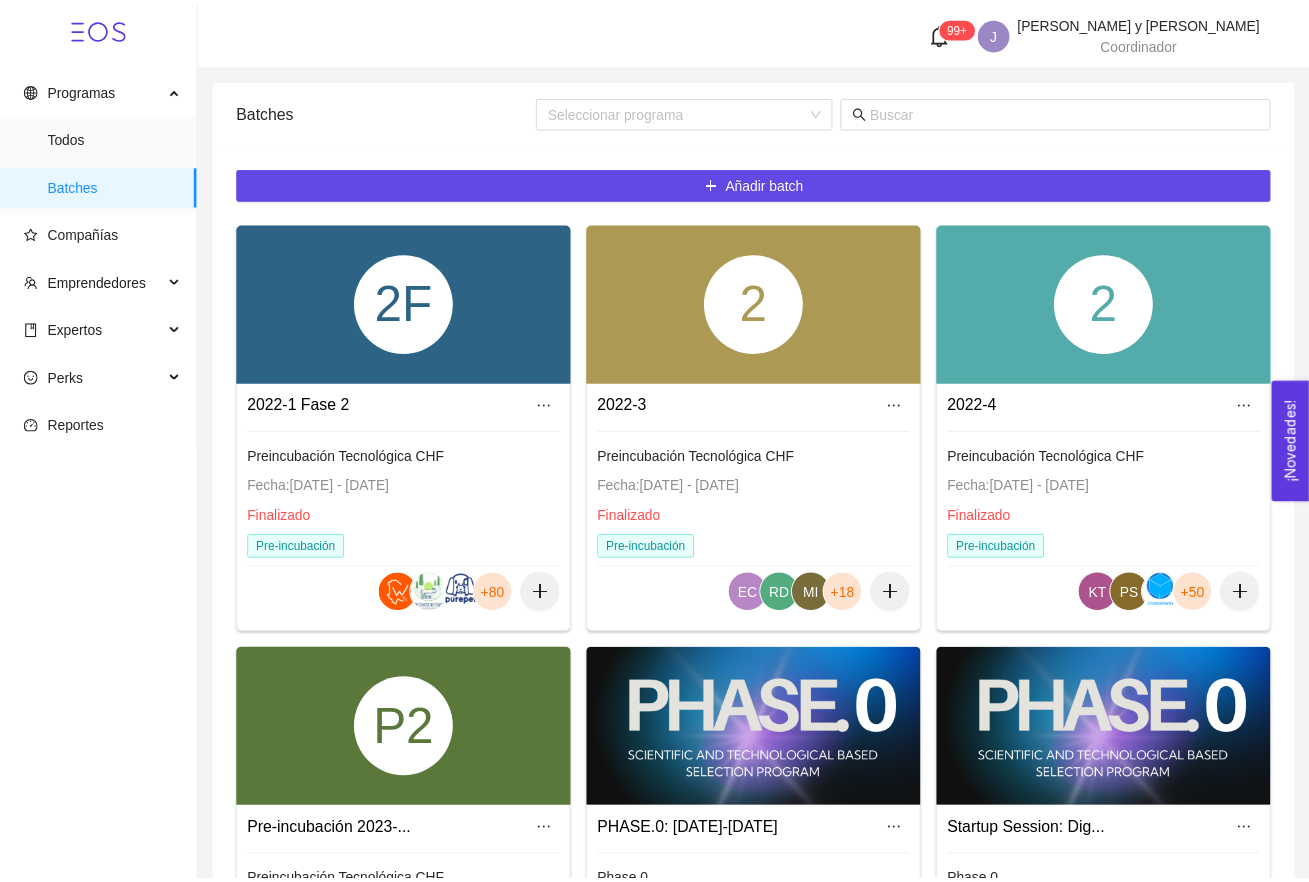 scroll, scrollTop: 767, scrollLeft: 0, axis: vertical 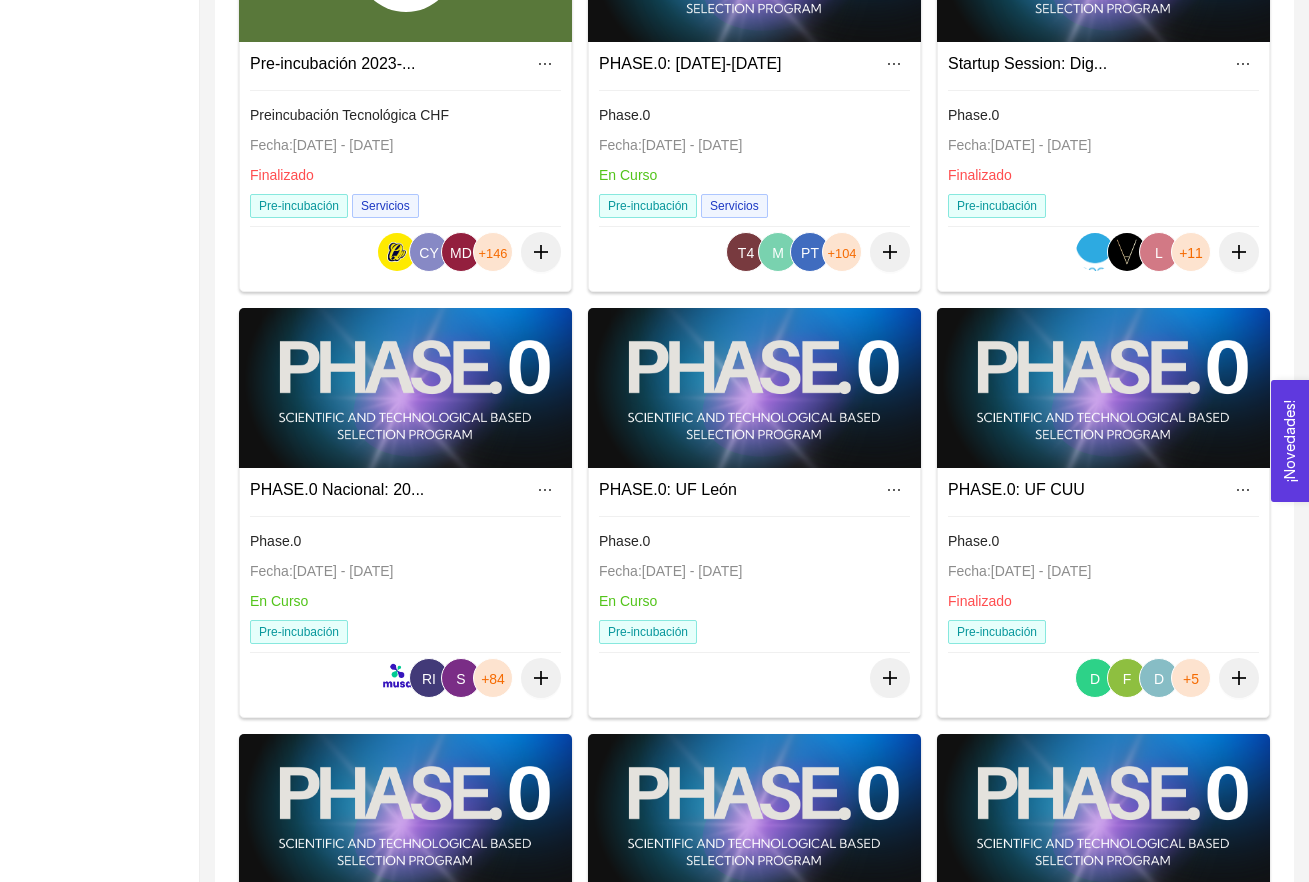 click at bounding box center (405, 388) 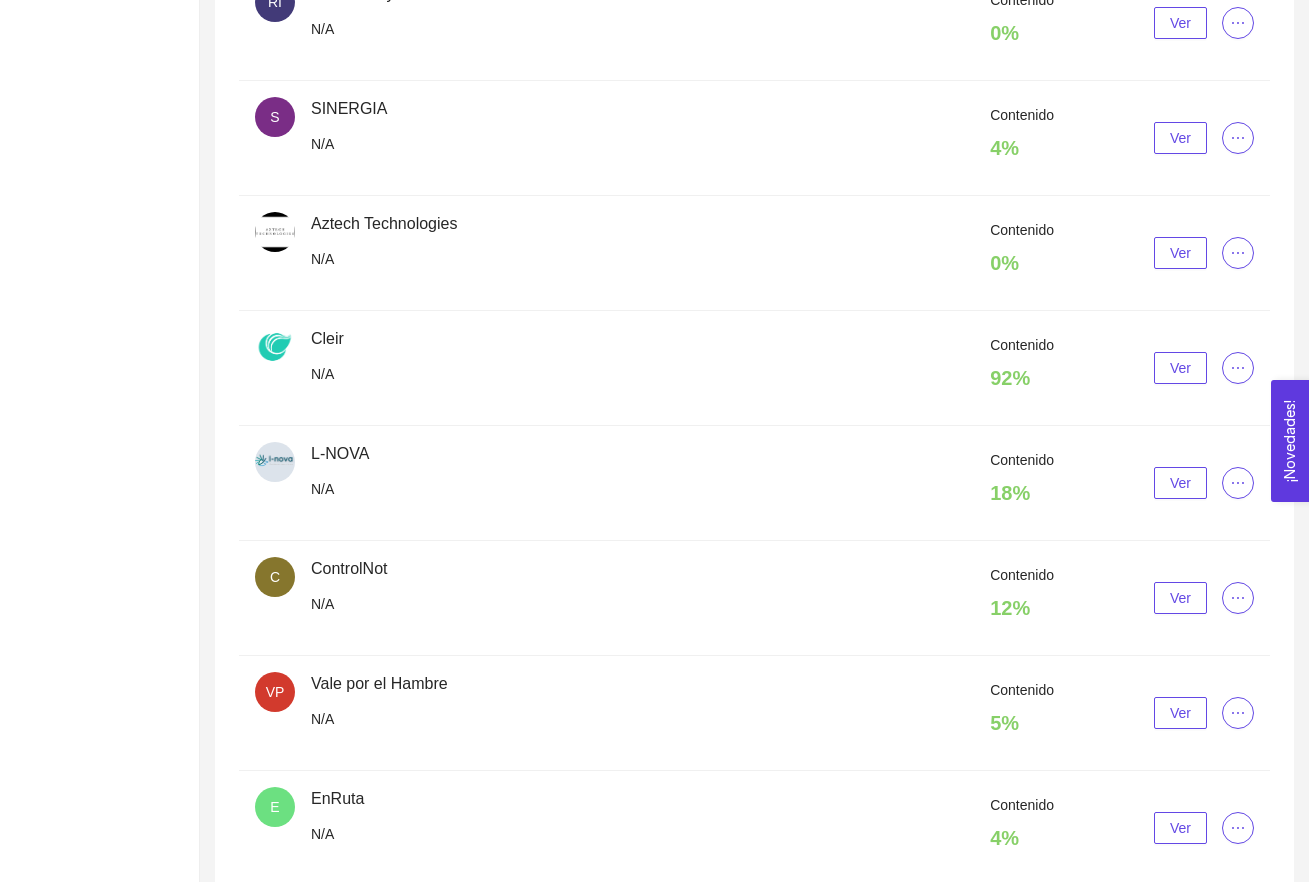scroll, scrollTop: 0, scrollLeft: 0, axis: both 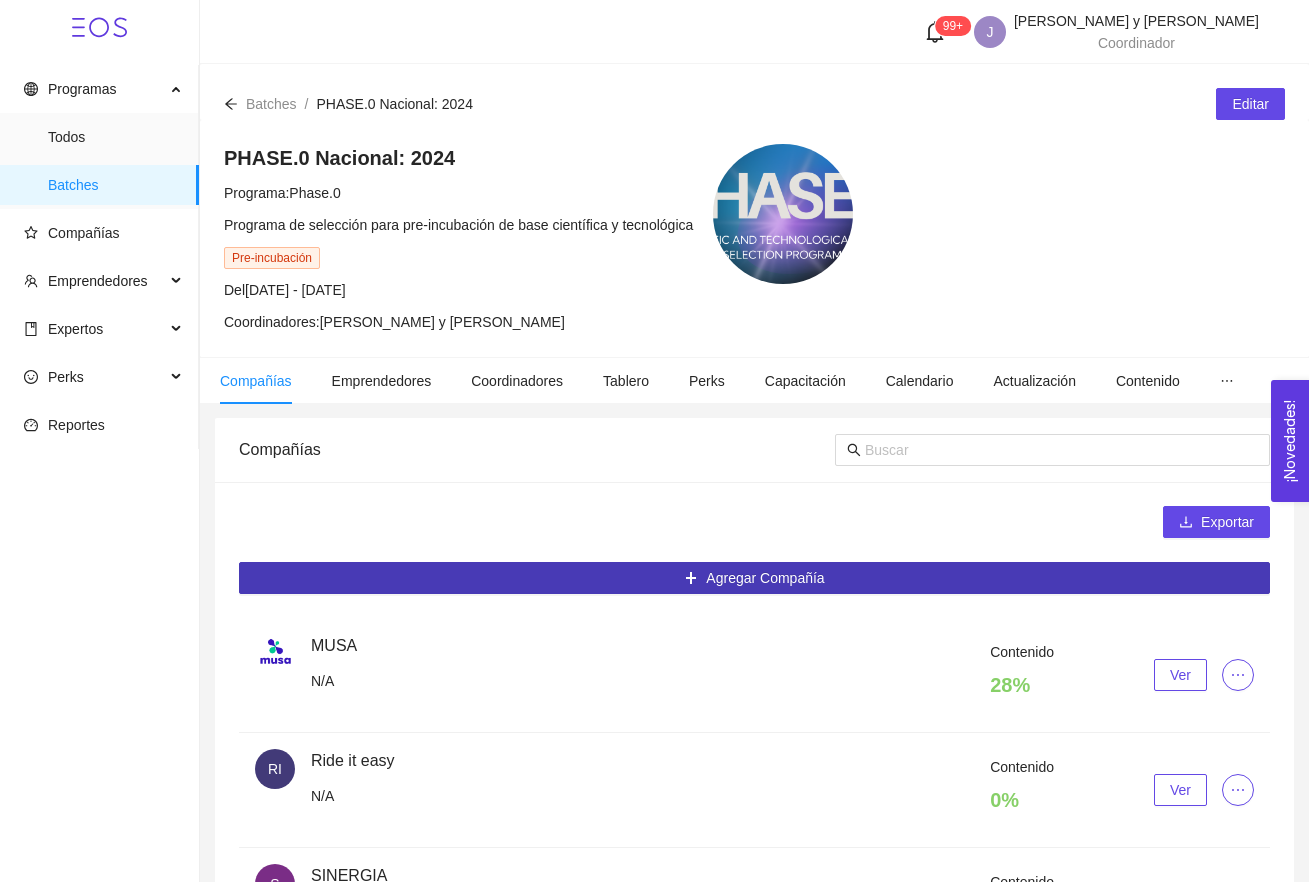 click on "Agregar Compañía" at bounding box center (765, 578) 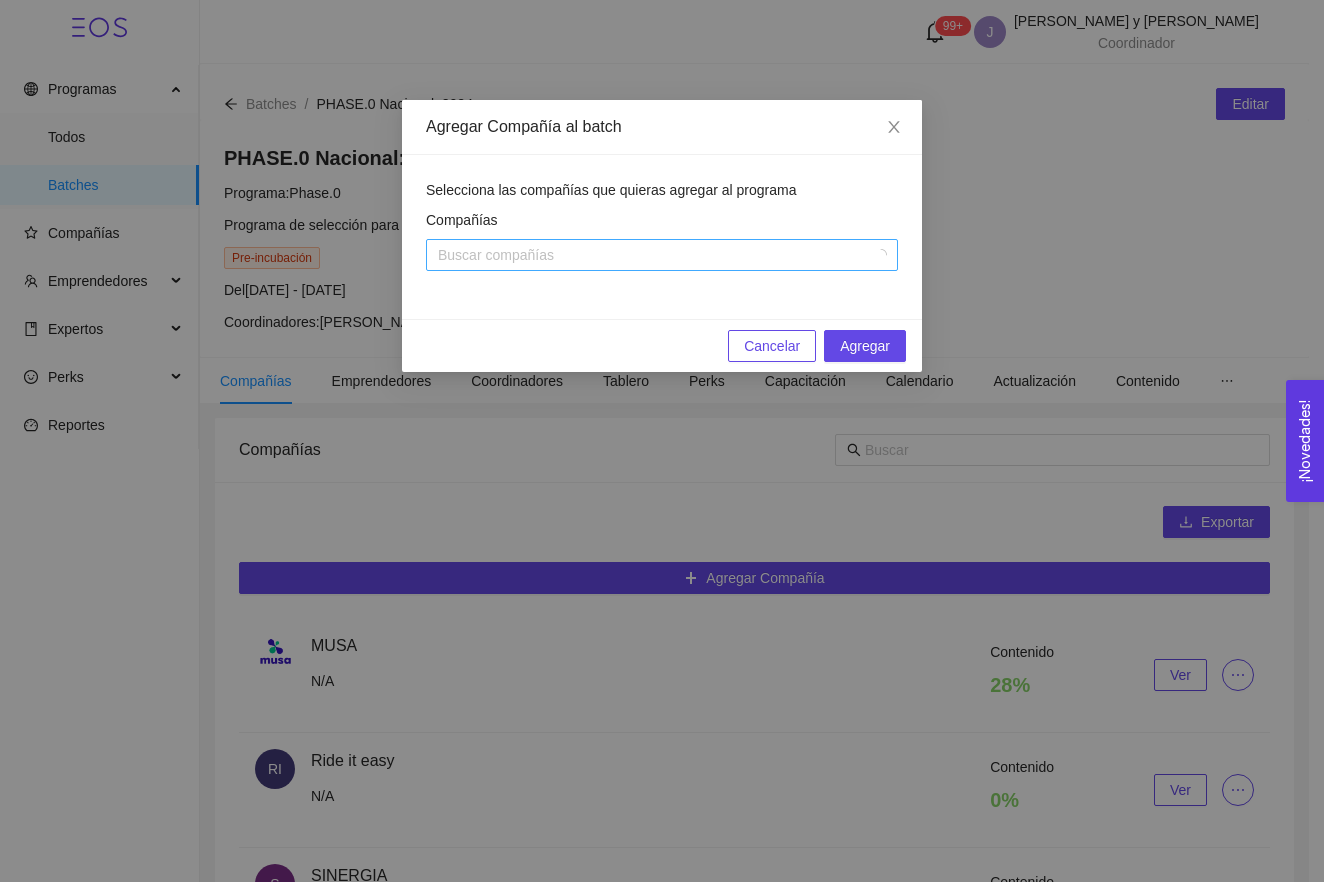click at bounding box center (652, 255) 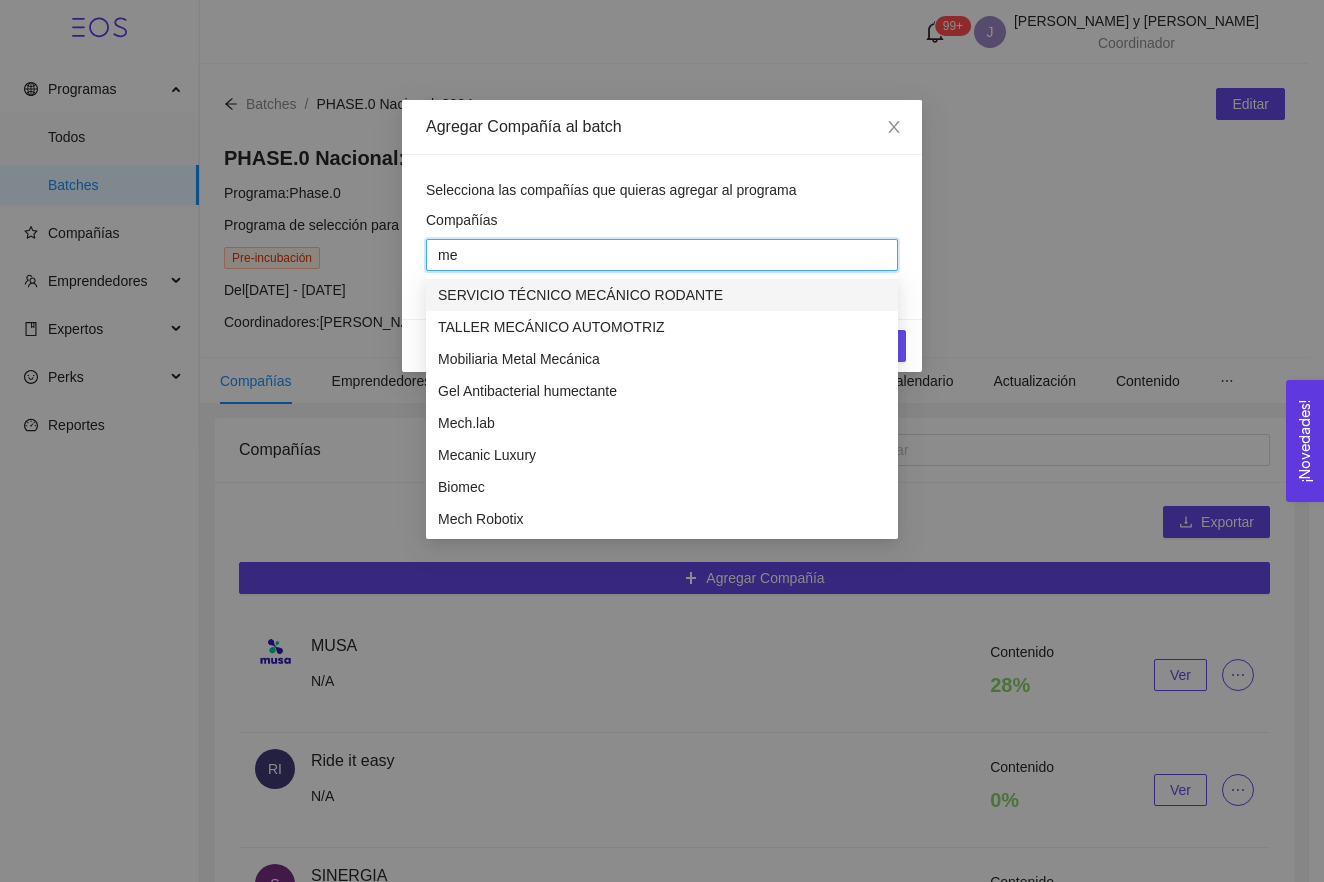 type on "m" 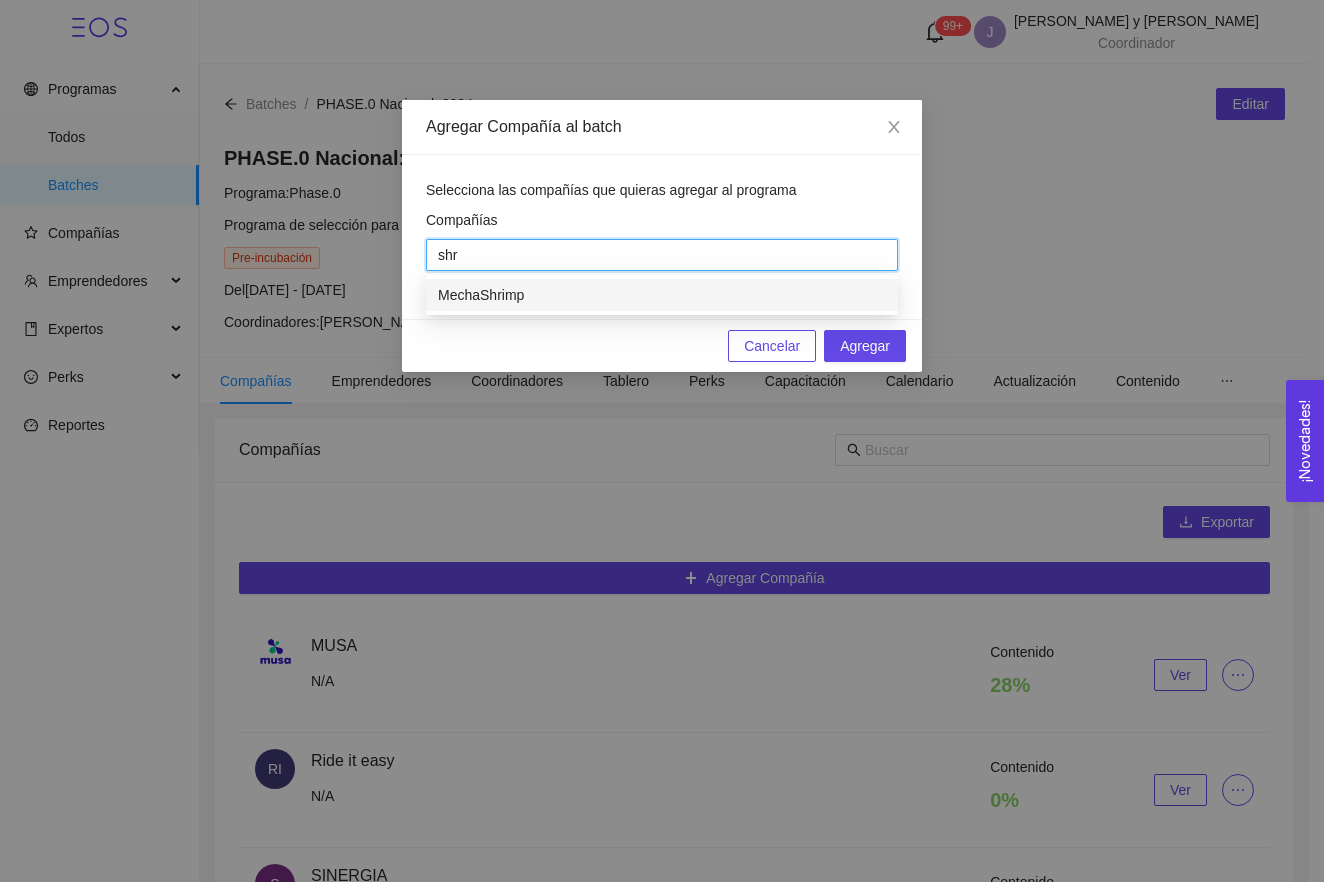 type on "shri" 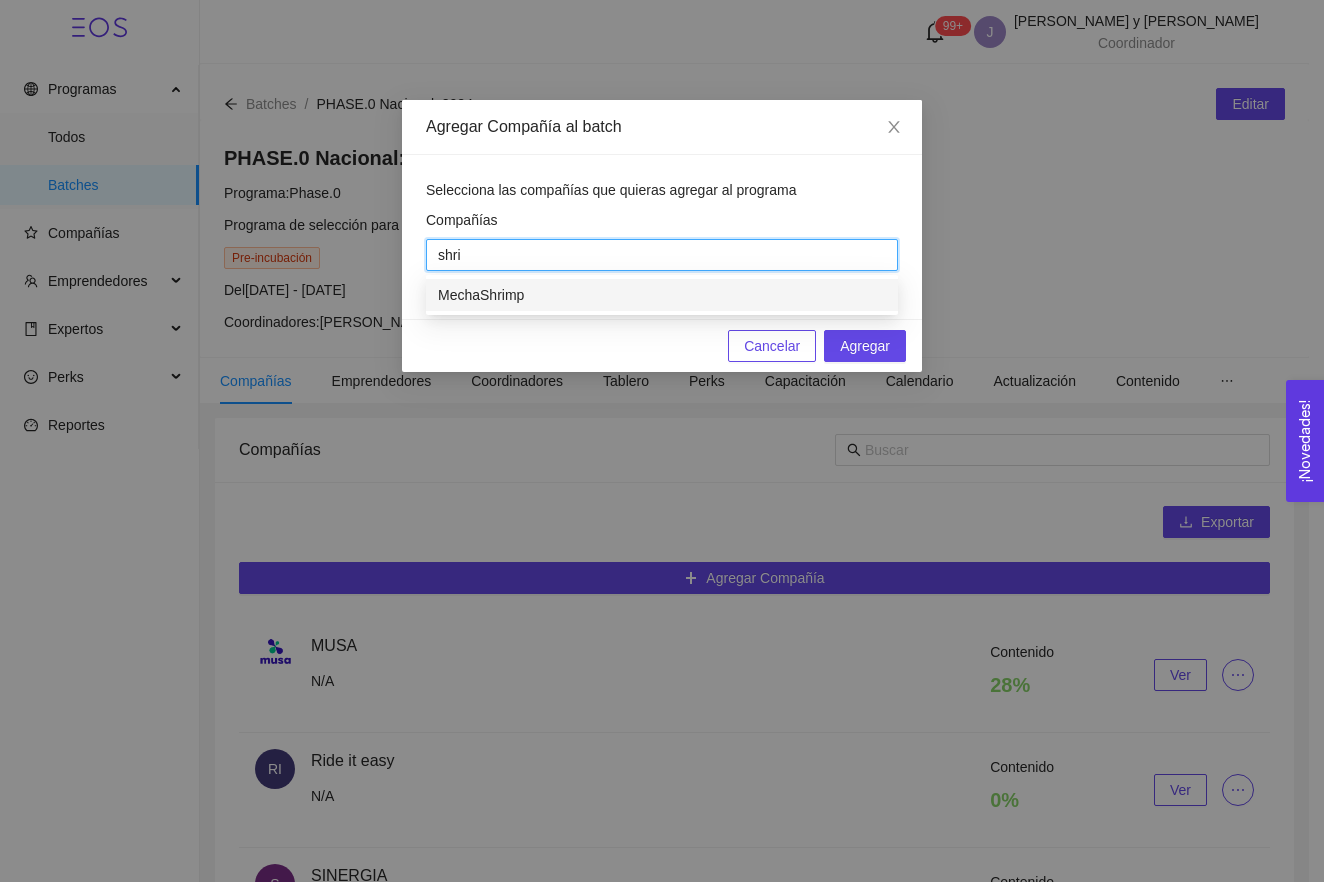 click on "MechaShrimp" at bounding box center (662, 295) 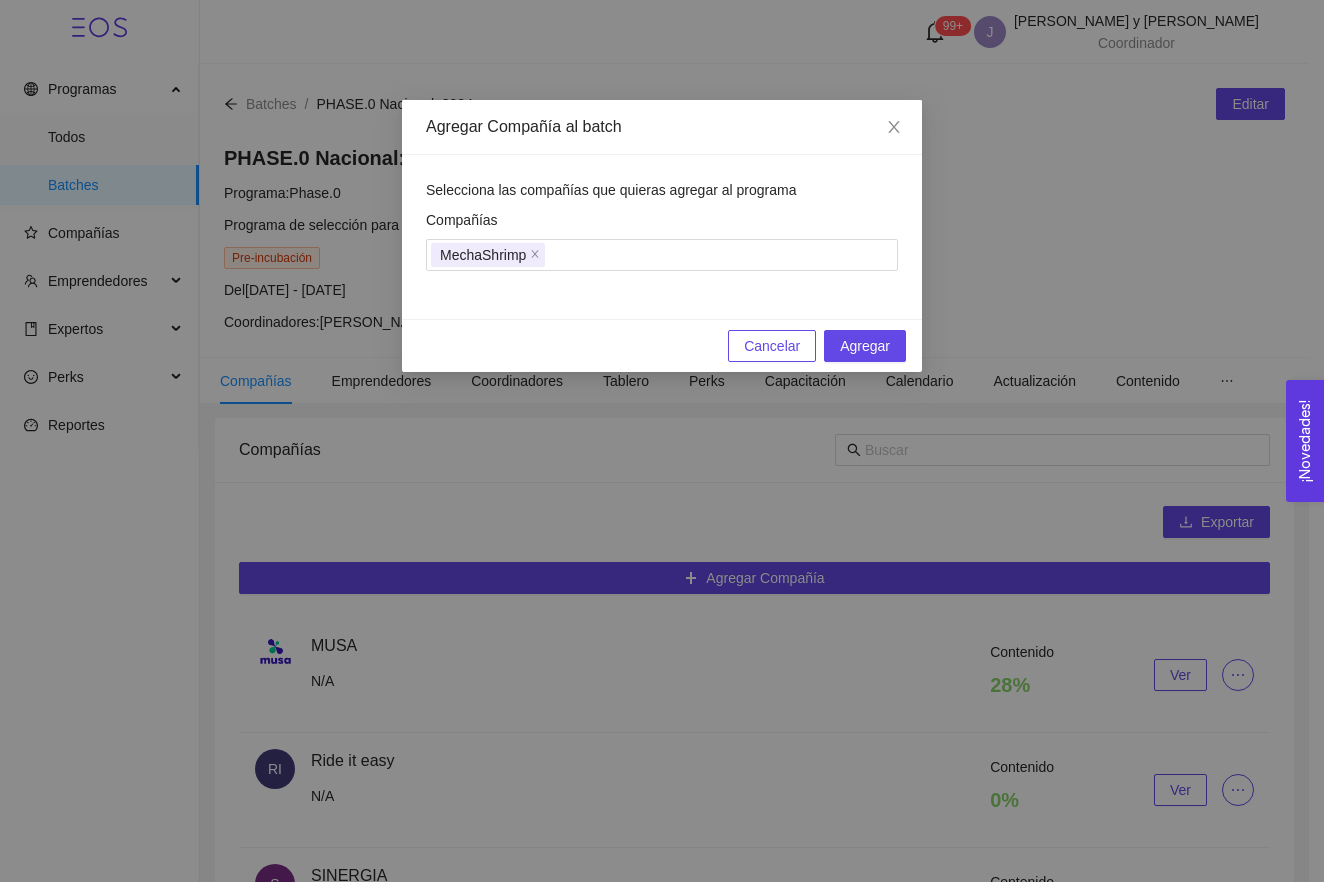 click on "Compañías" at bounding box center [662, 224] 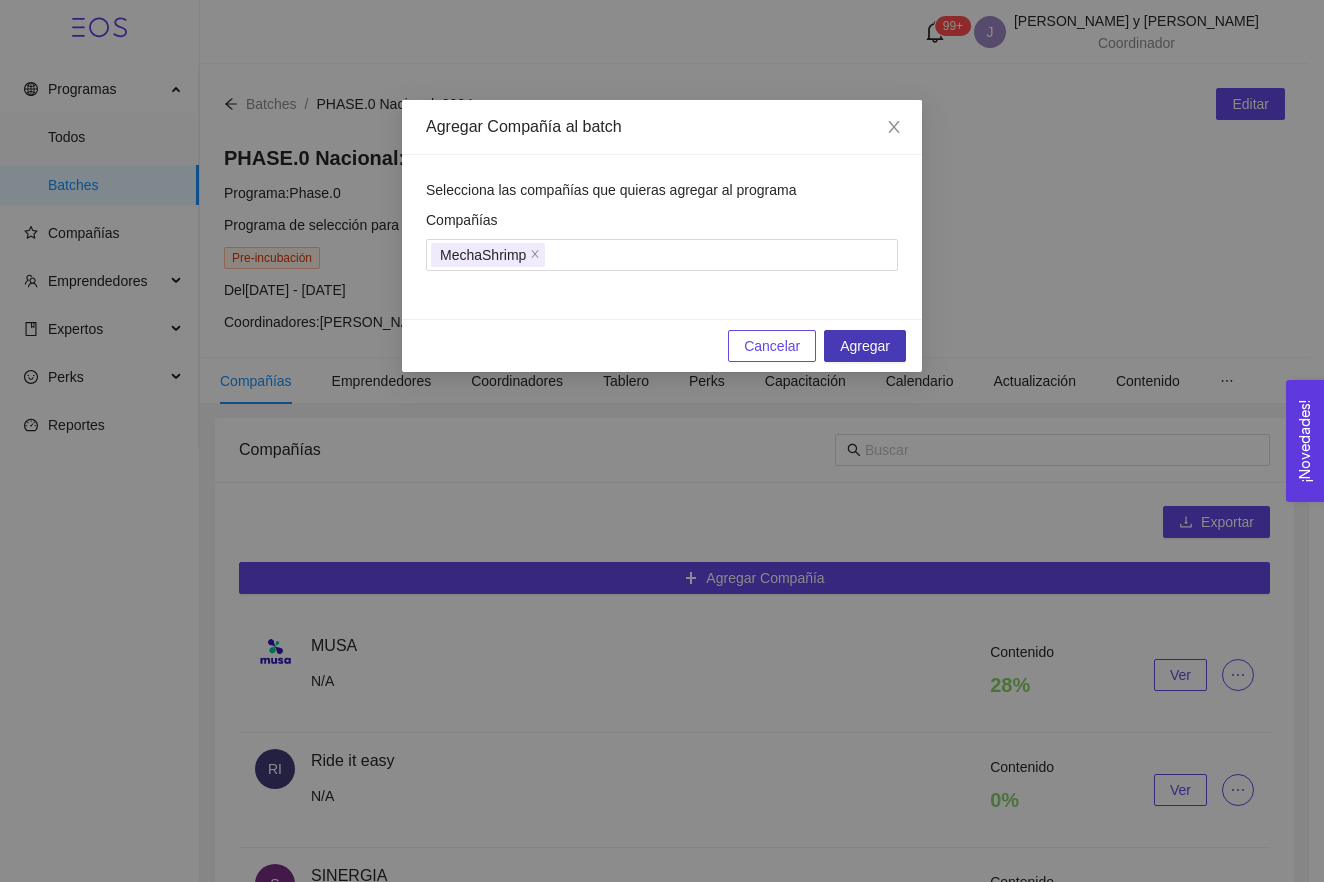 click on "Agregar" at bounding box center (865, 346) 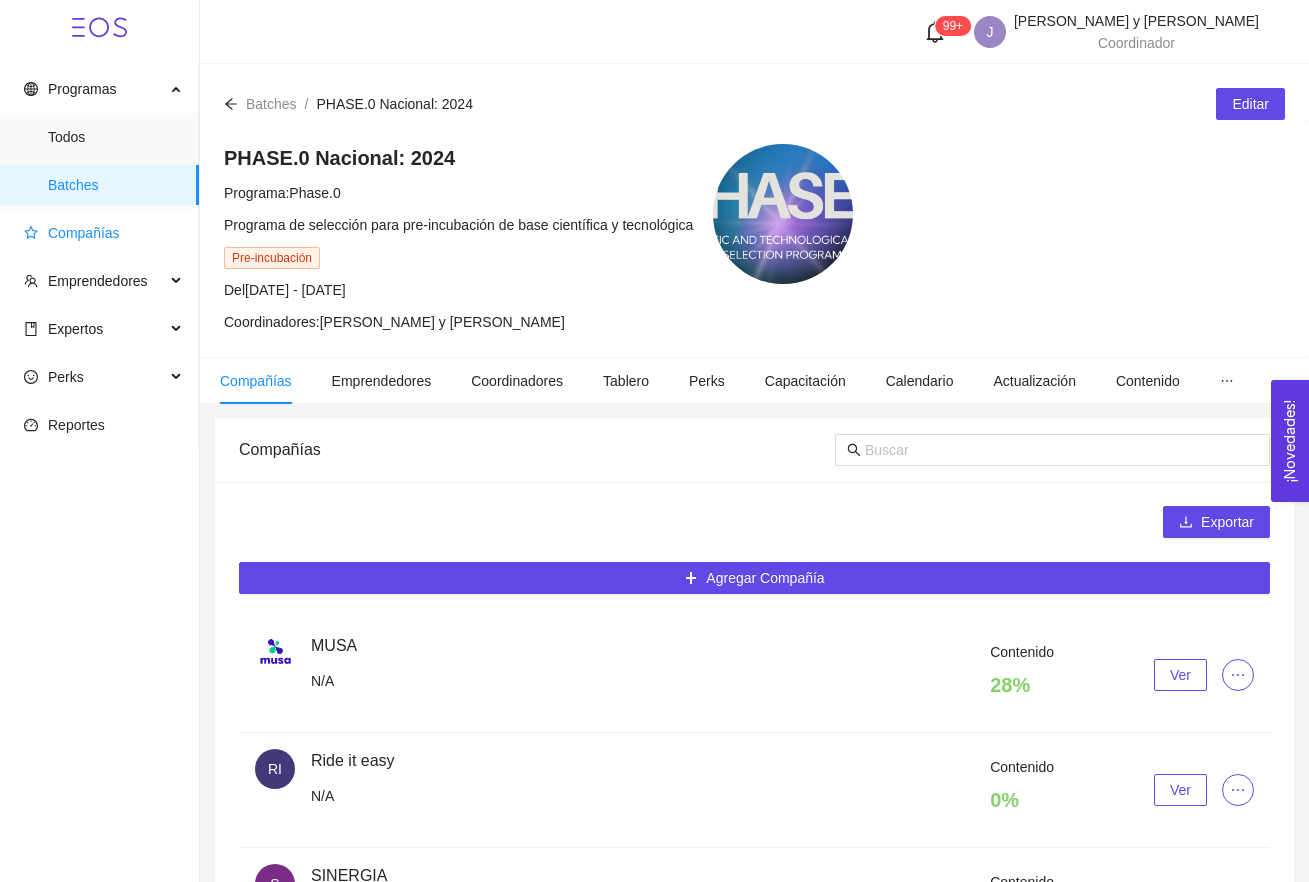 click on "Compañías" at bounding box center (84, 233) 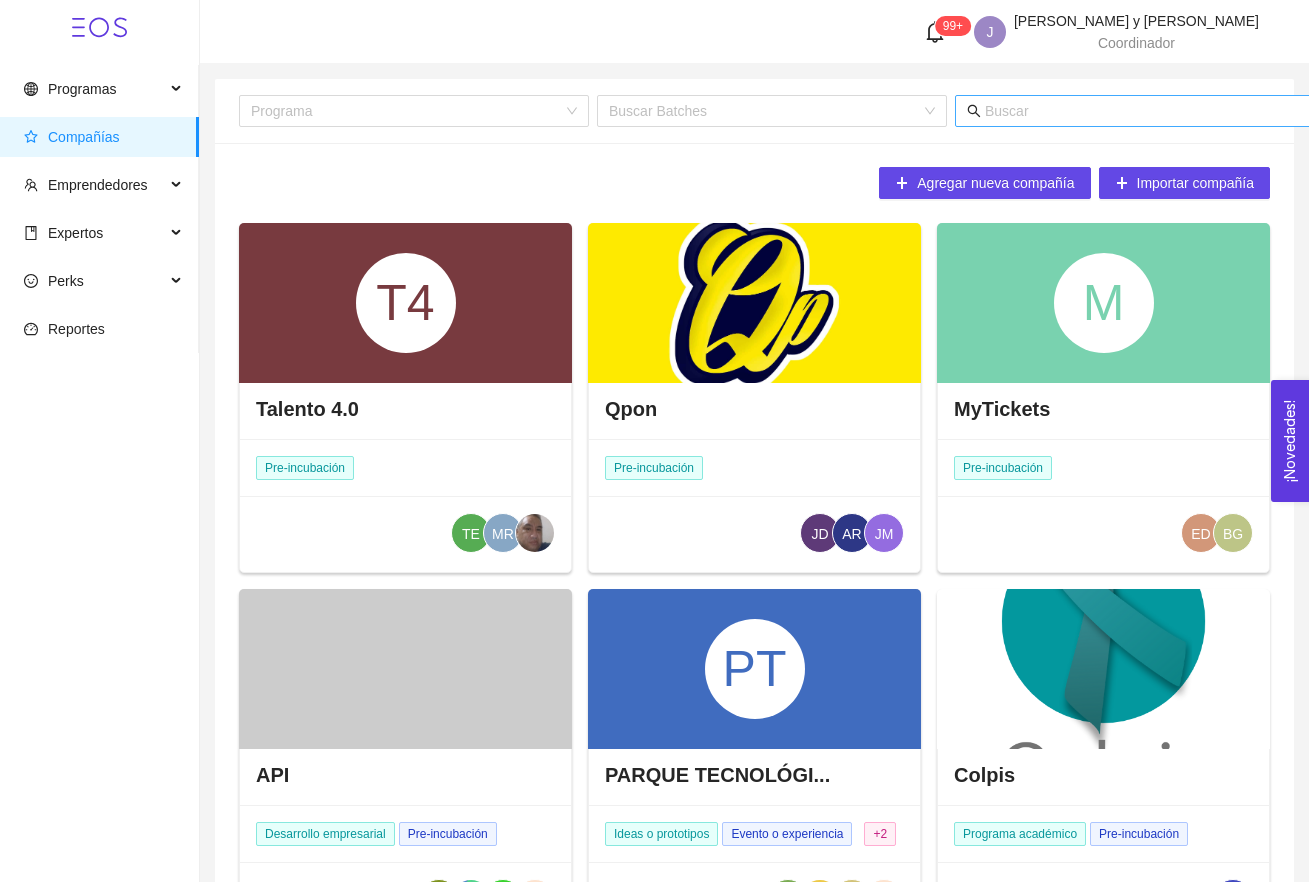 click at bounding box center [1181, 111] 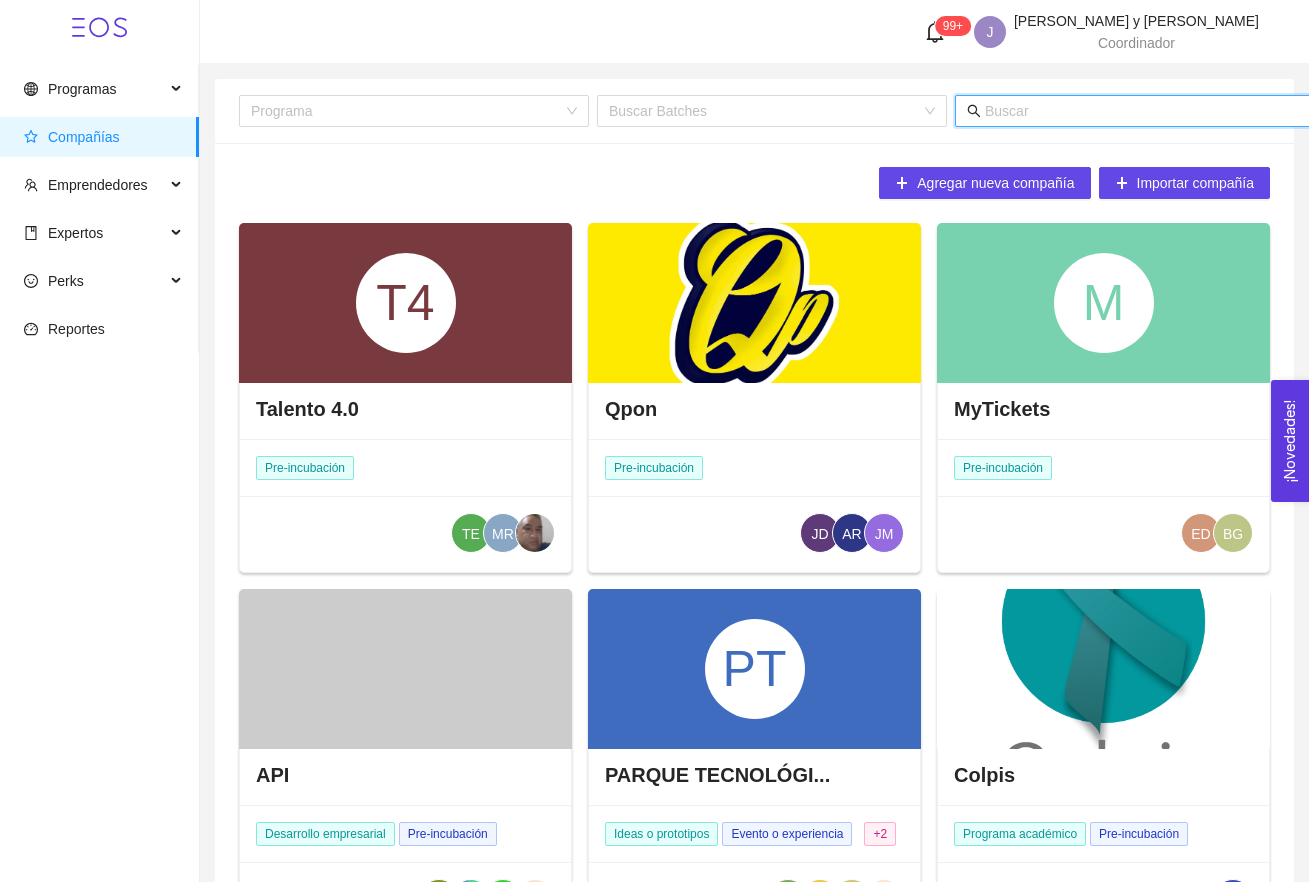 type on "w" 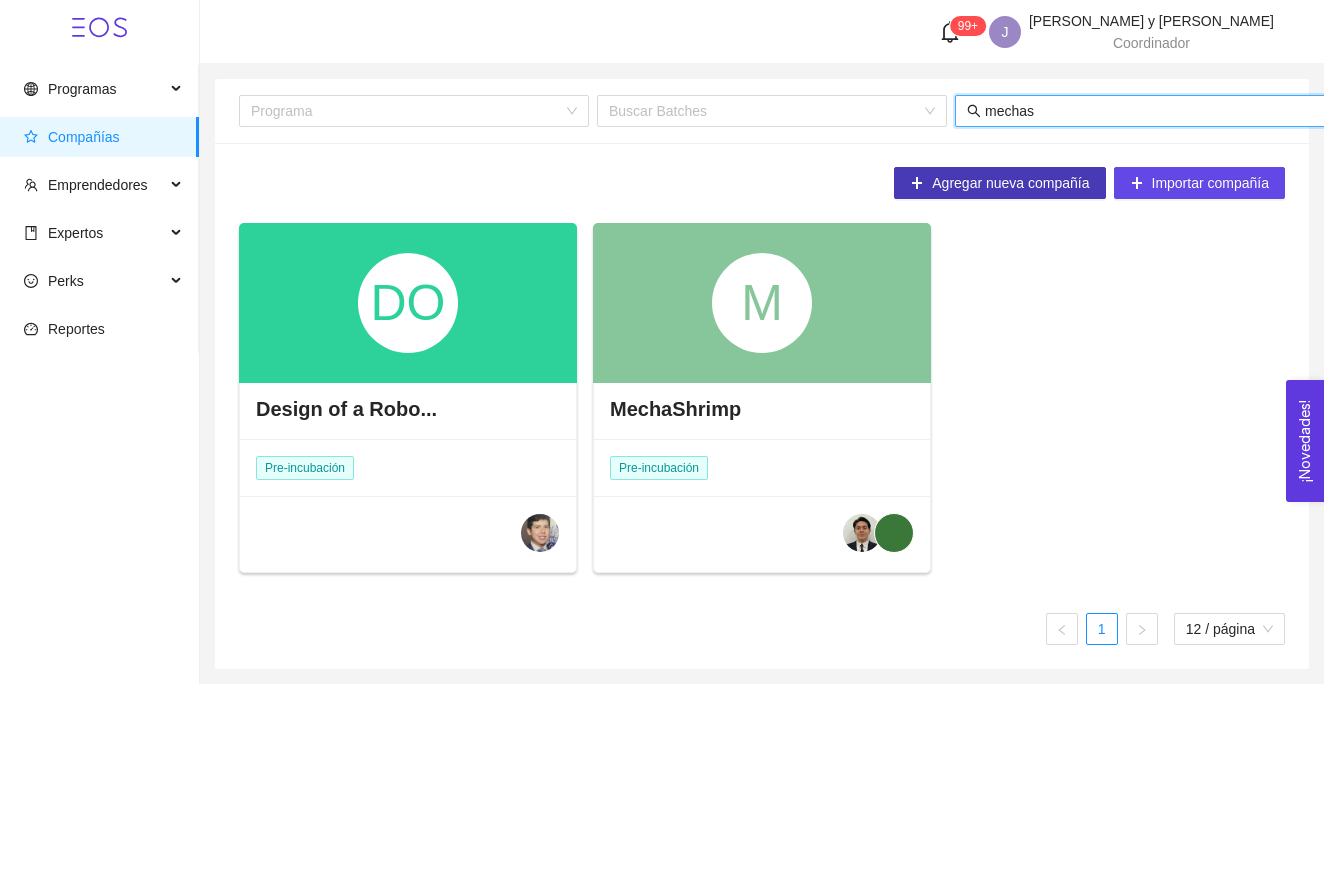 type on "mechash" 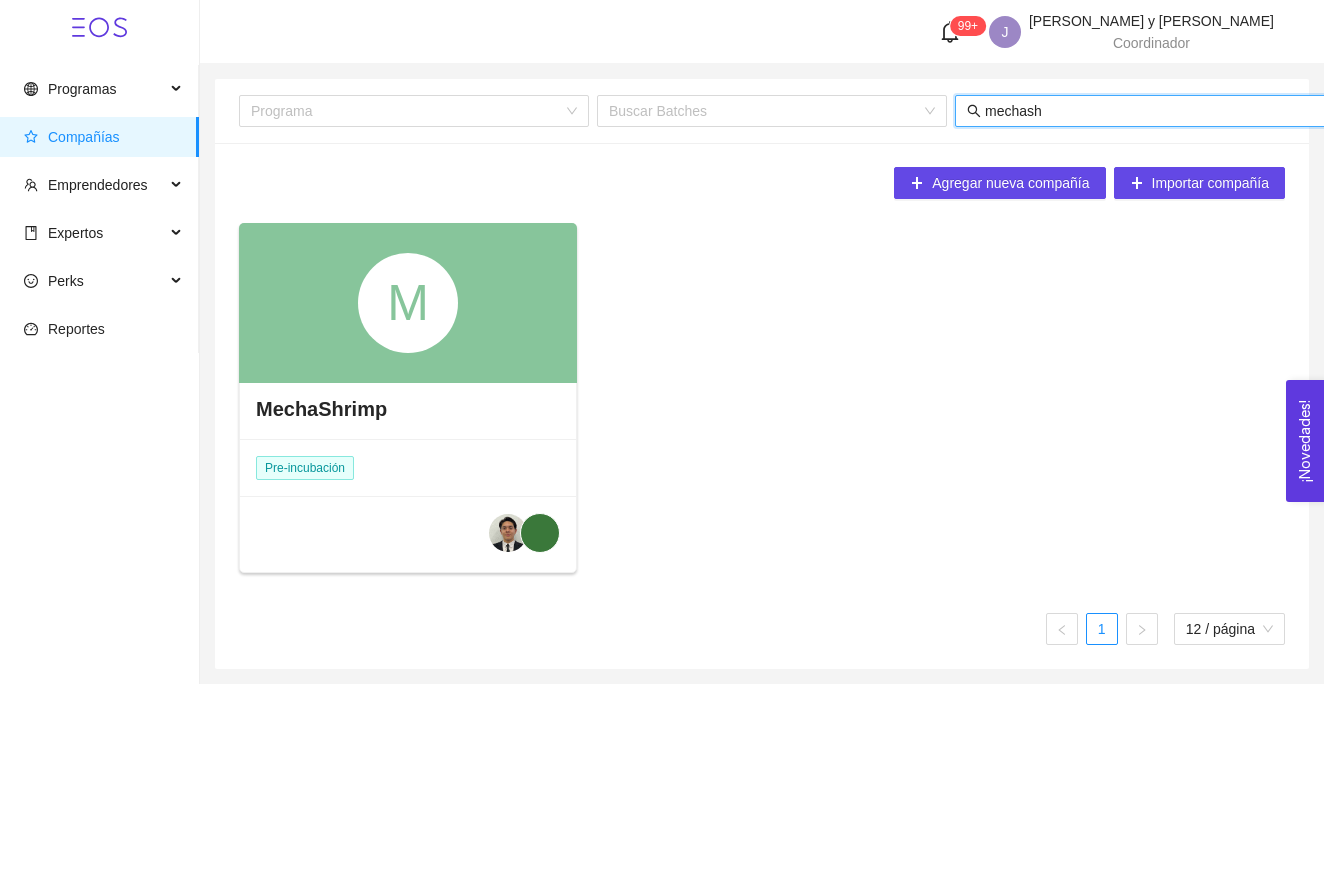 click on "M" at bounding box center [408, 303] 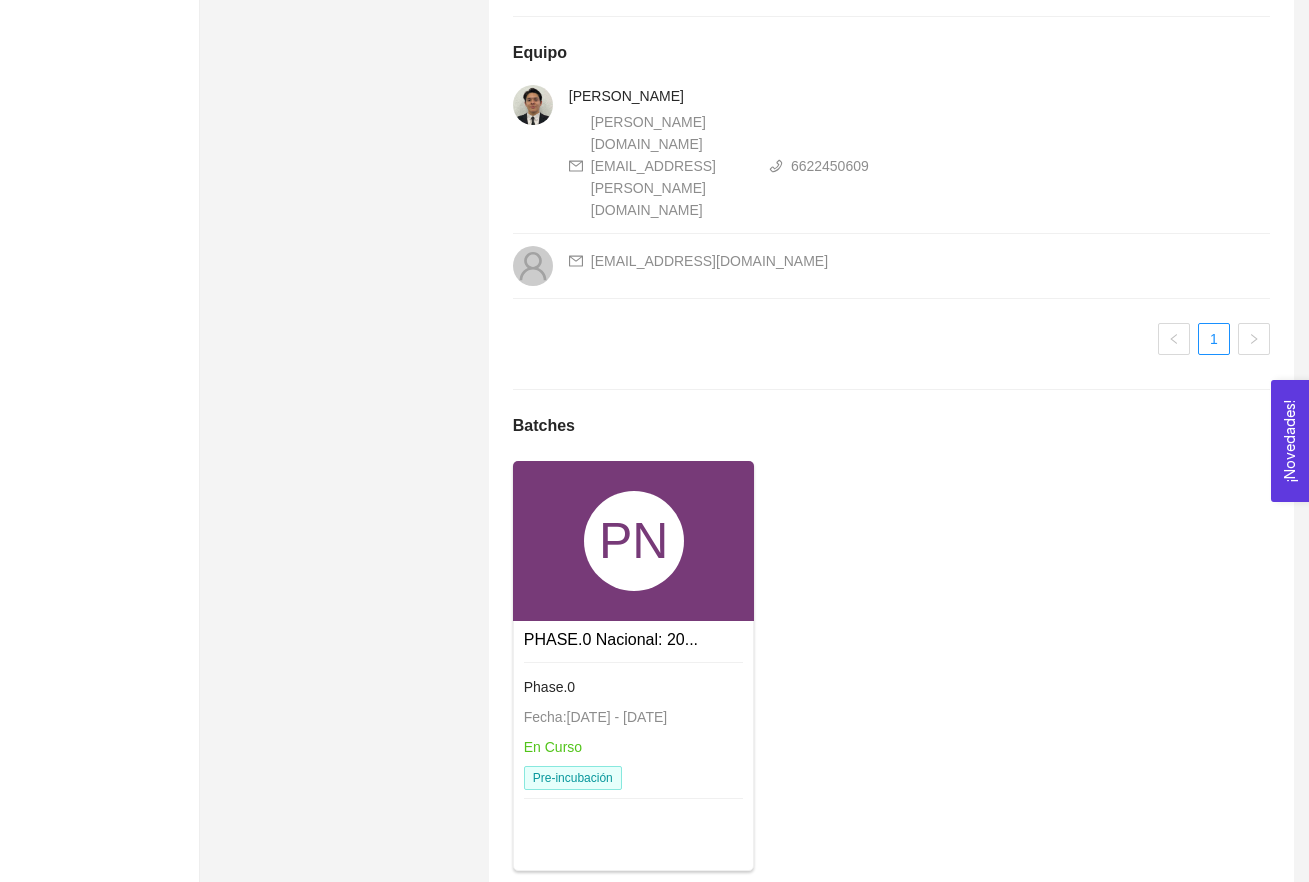scroll, scrollTop: 1270, scrollLeft: 0, axis: vertical 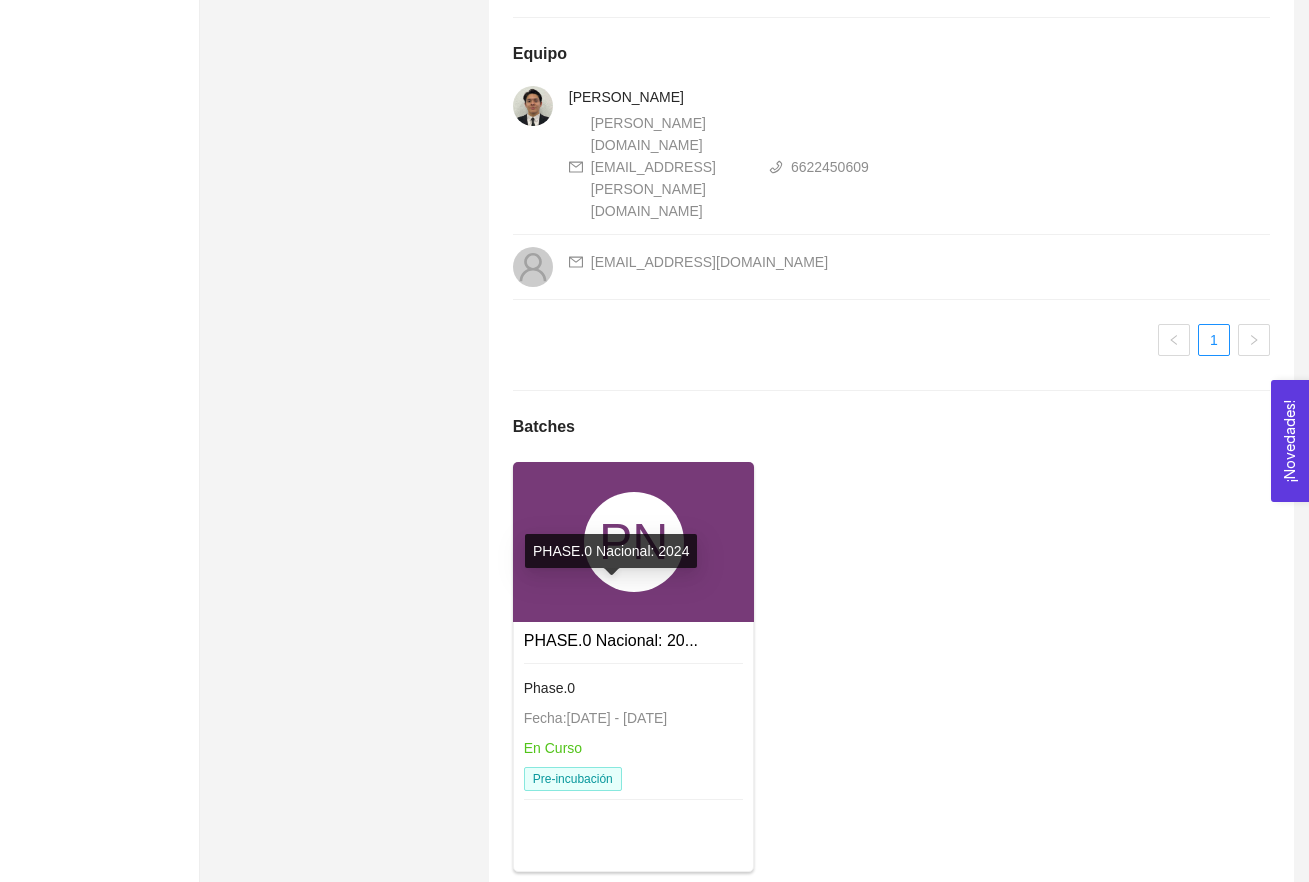click on "PN" at bounding box center [634, 542] 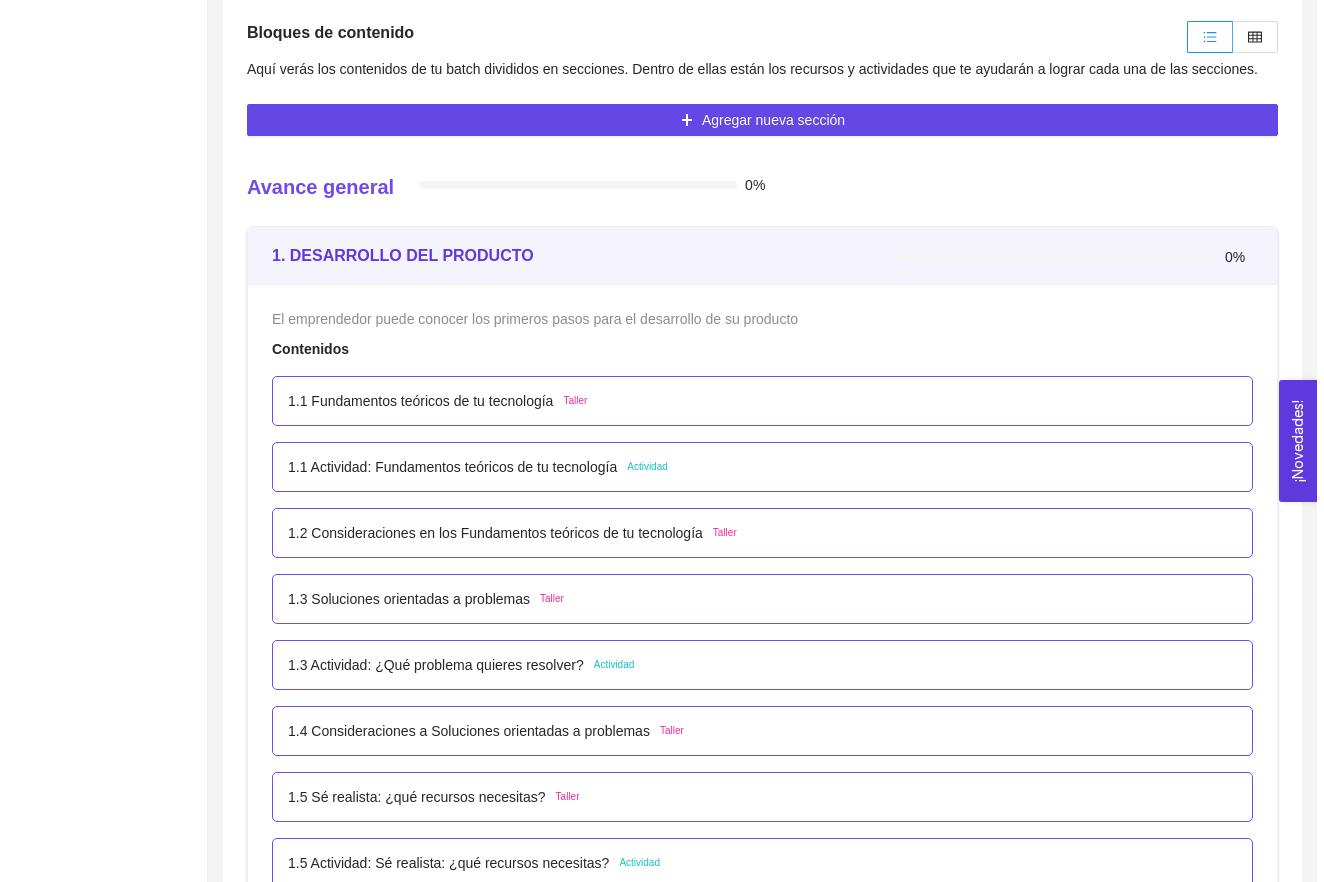 scroll, scrollTop: 605, scrollLeft: 0, axis: vertical 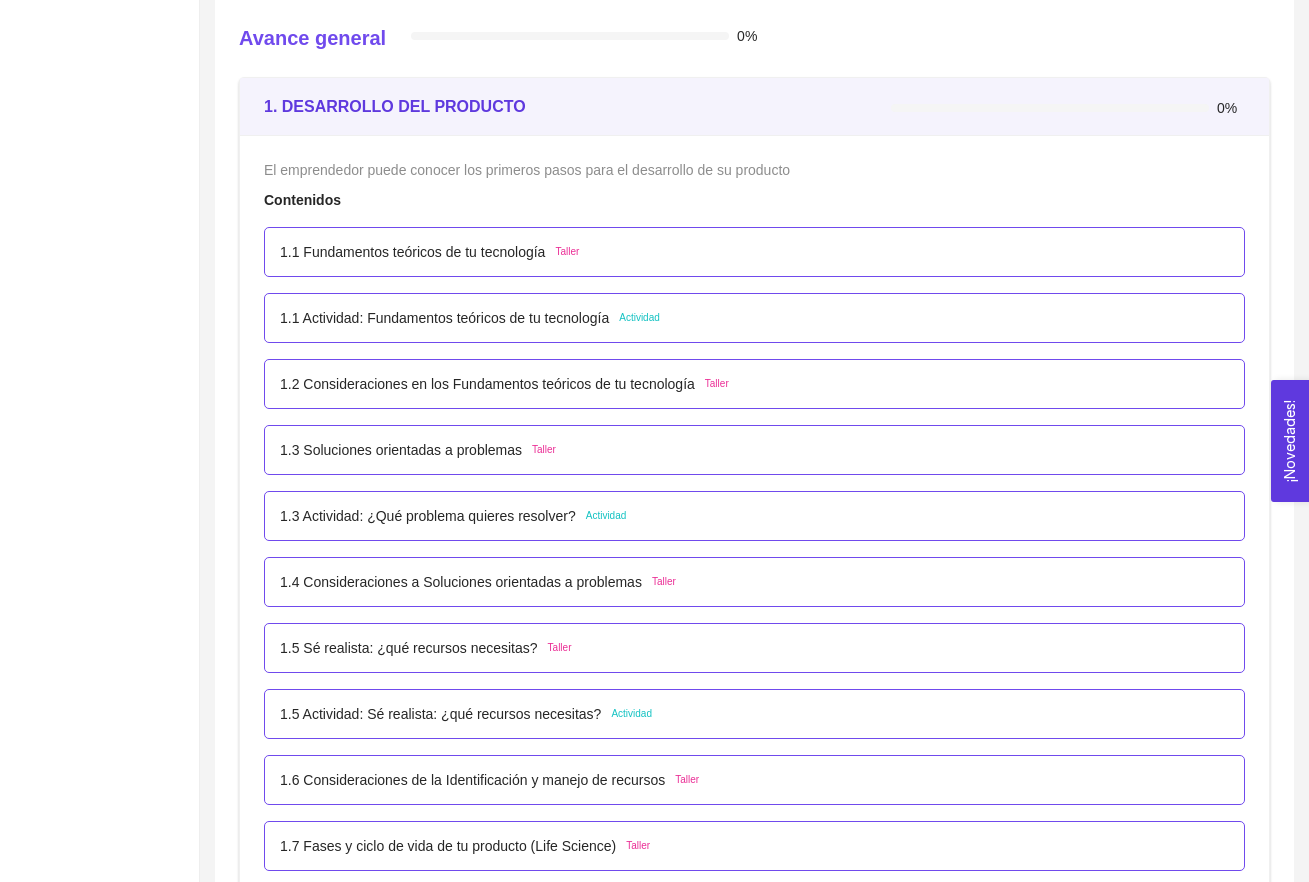 click on "1.1 Fundamentos teóricos de tu tecnología" at bounding box center (412, 252) 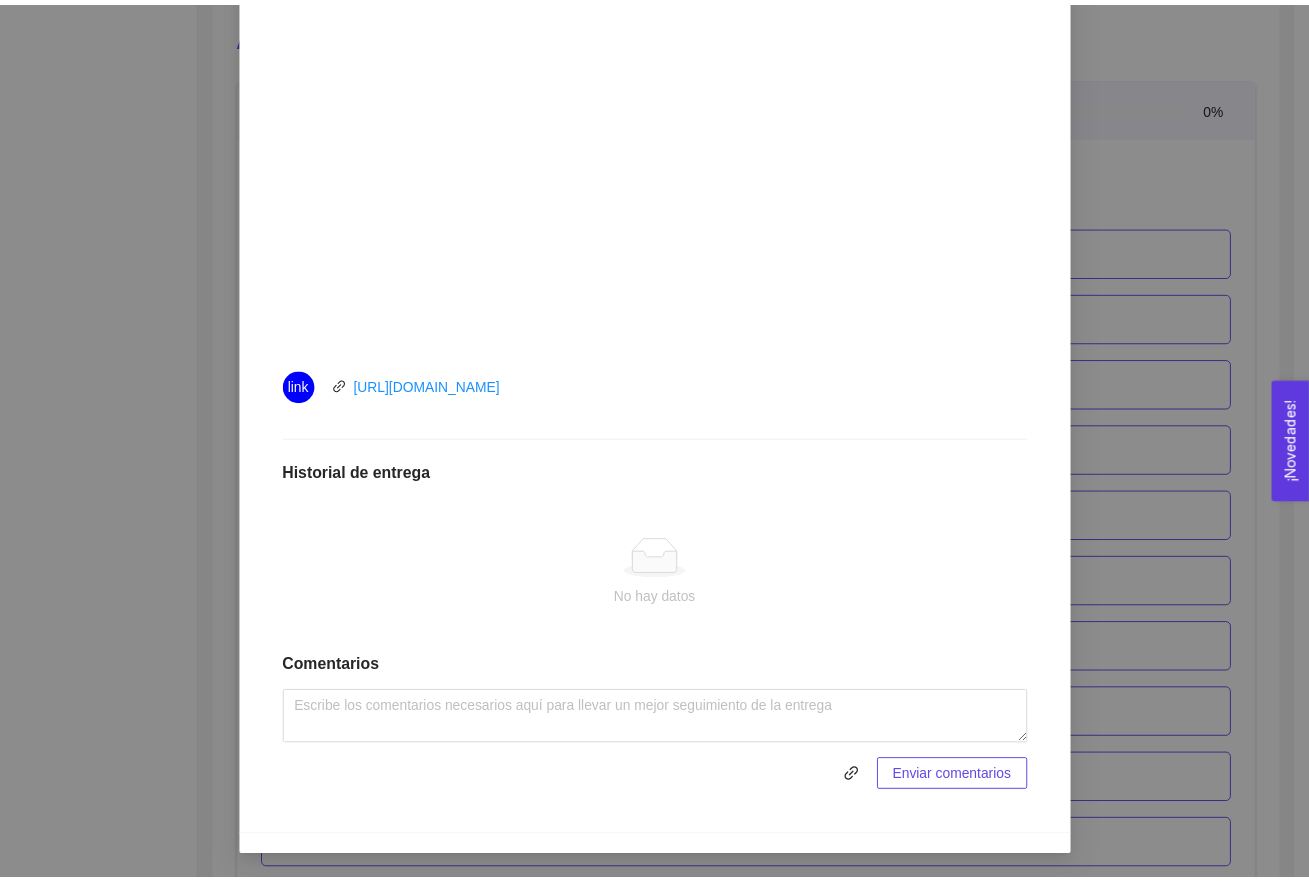 scroll, scrollTop: 634, scrollLeft: 0, axis: vertical 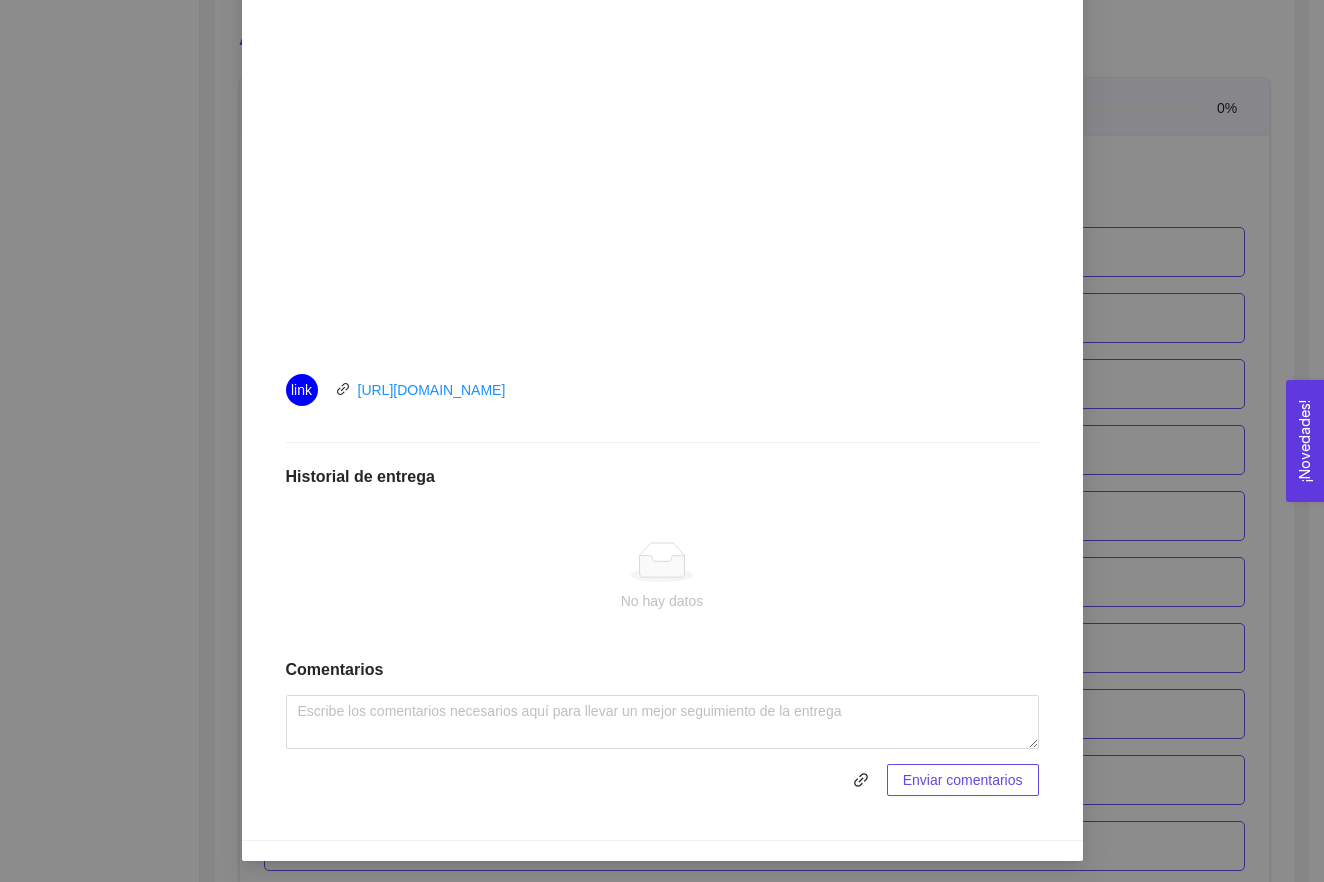 click on "1. DESARROLLO DEL PRODUCTO El emprendedor puede conocer los primeros pasos para el desarrollo de su producto
Asignado por  [PERSON_NAME]   ( Coordinador ) Pendiente Completado Verificado Anterior Siguiente 1.1 Fundamentos teóricos de tu tecnología Taller Lugar: No especificado 1.1 Fundamentos teóricos de tu tecnología Instrucciones Recursos link [URL][DOMAIN_NAME] Historial de entrega No hay datos Comentarios Enviar comentarios Cancelar Aceptar" at bounding box center (662, 441) 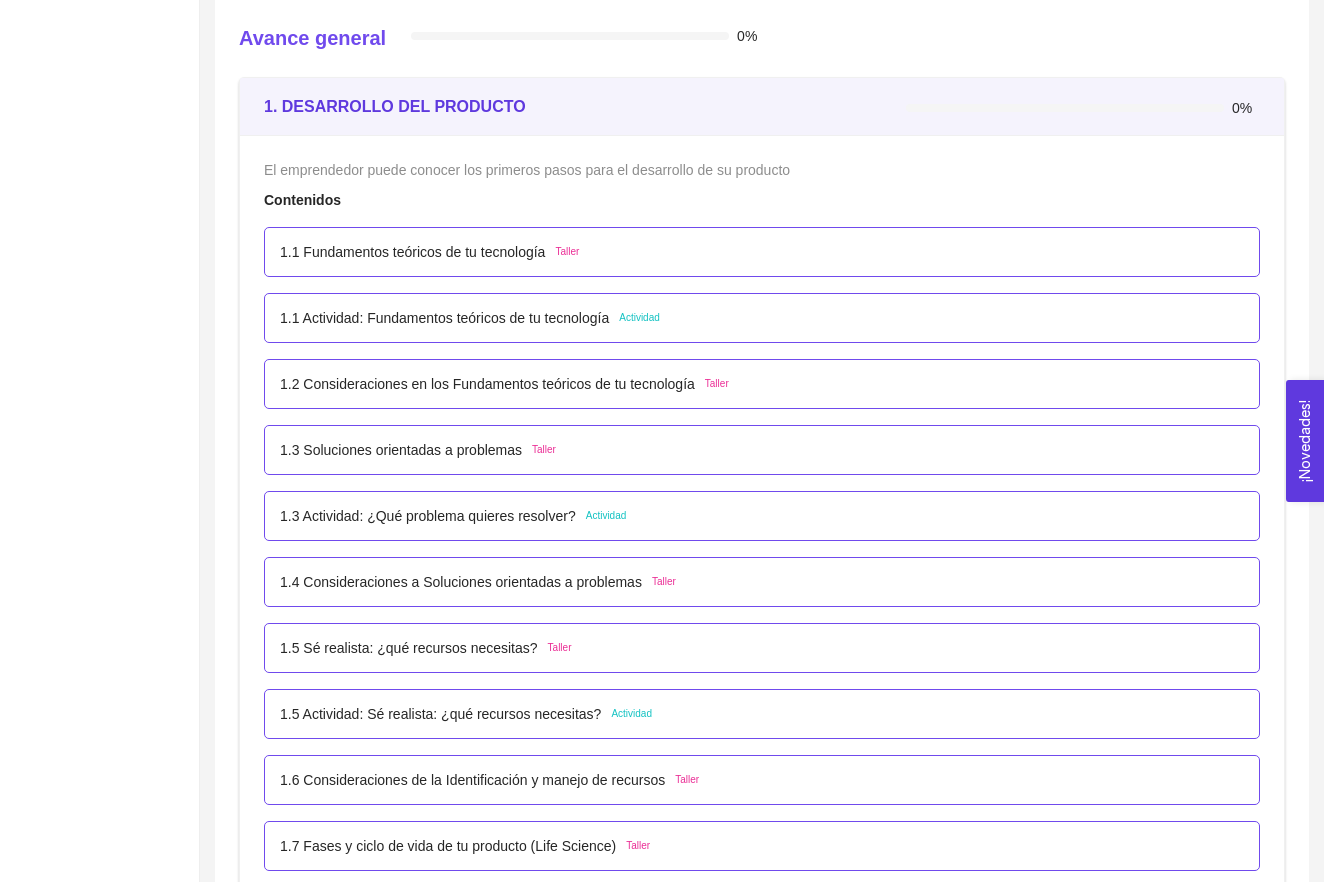 scroll, scrollTop: 0, scrollLeft: 0, axis: both 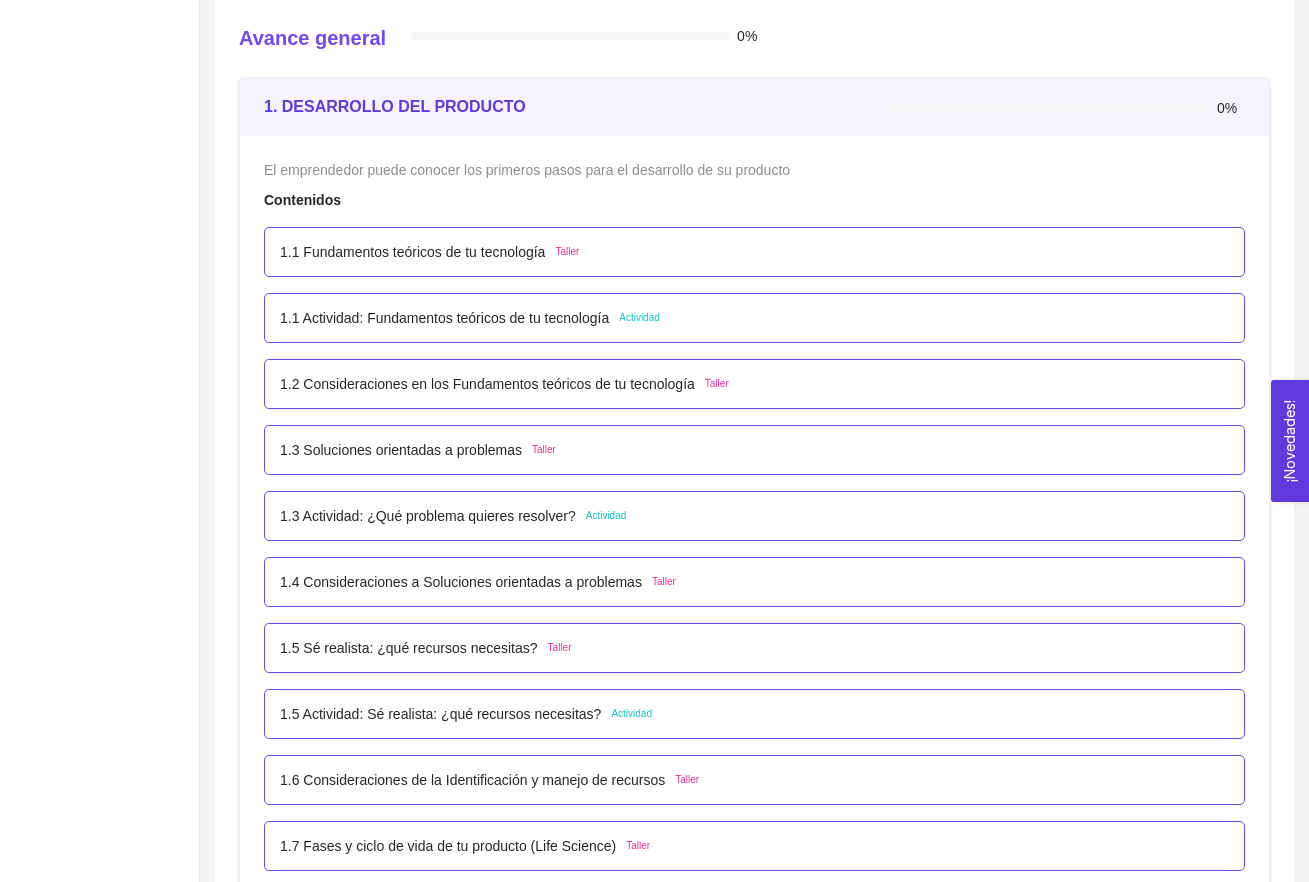 click on "1.1 Actividad: Fundamentos teóricos de tu tecnología" at bounding box center (444, 318) 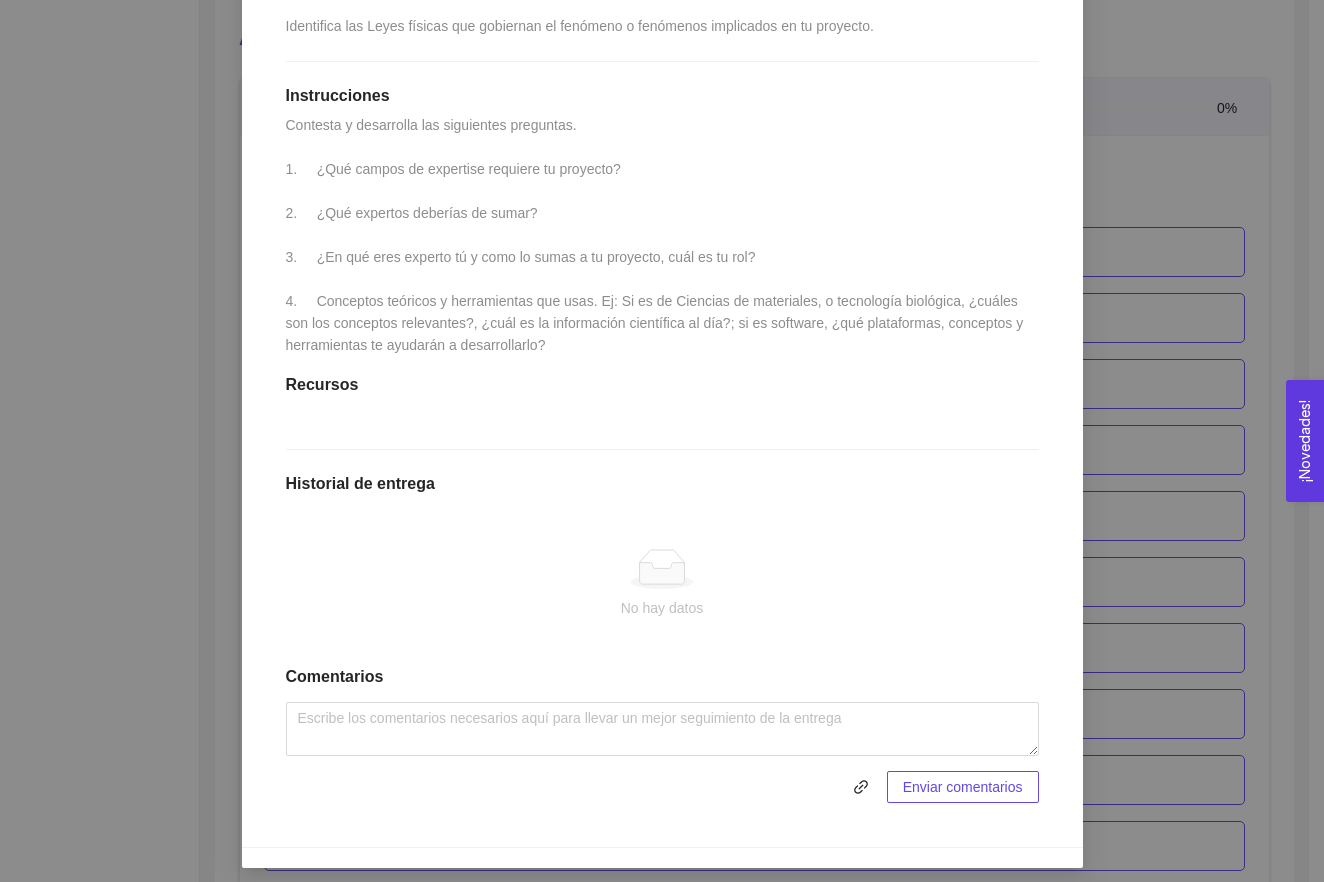 scroll, scrollTop: 468, scrollLeft: 0, axis: vertical 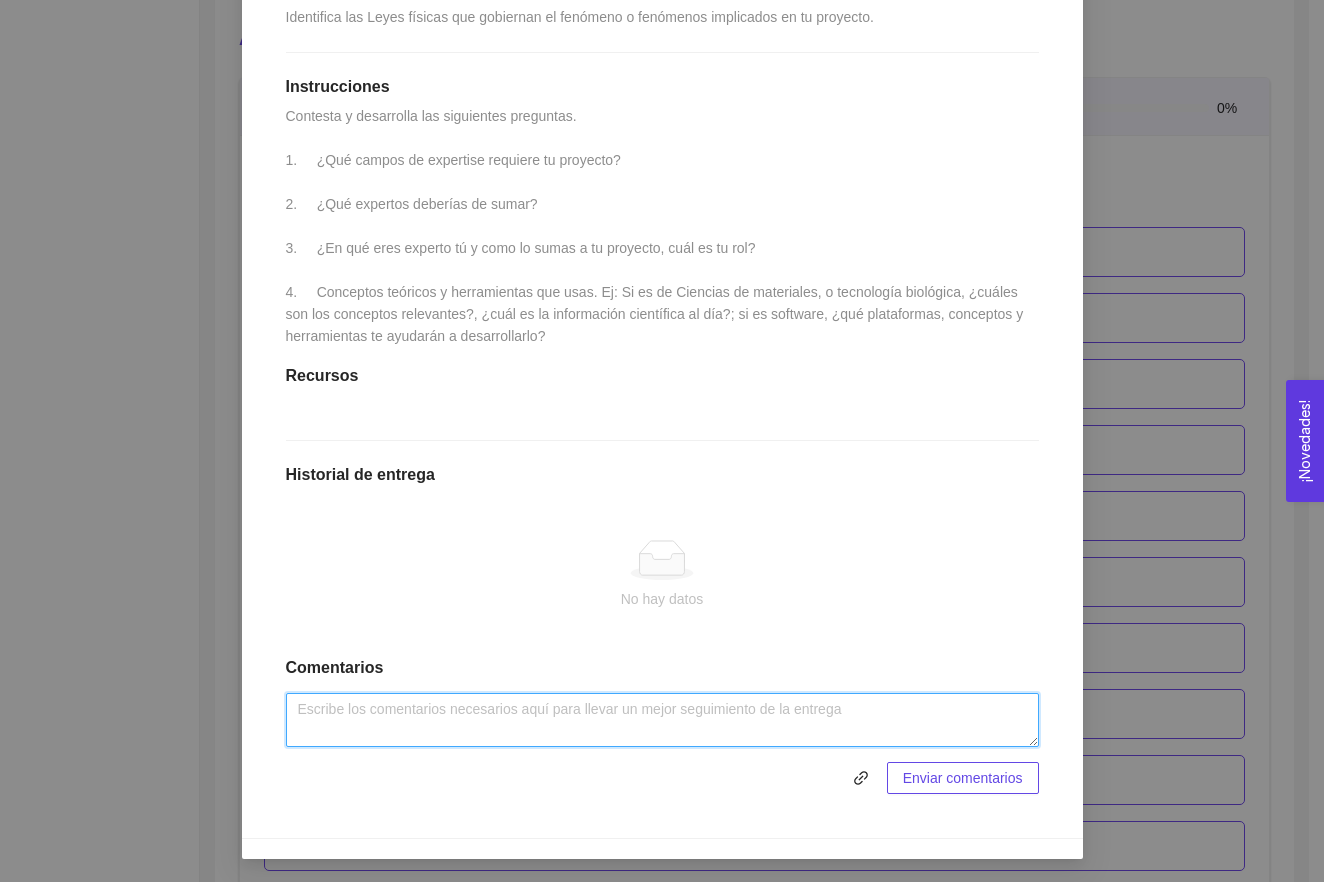 click at bounding box center [662, 720] 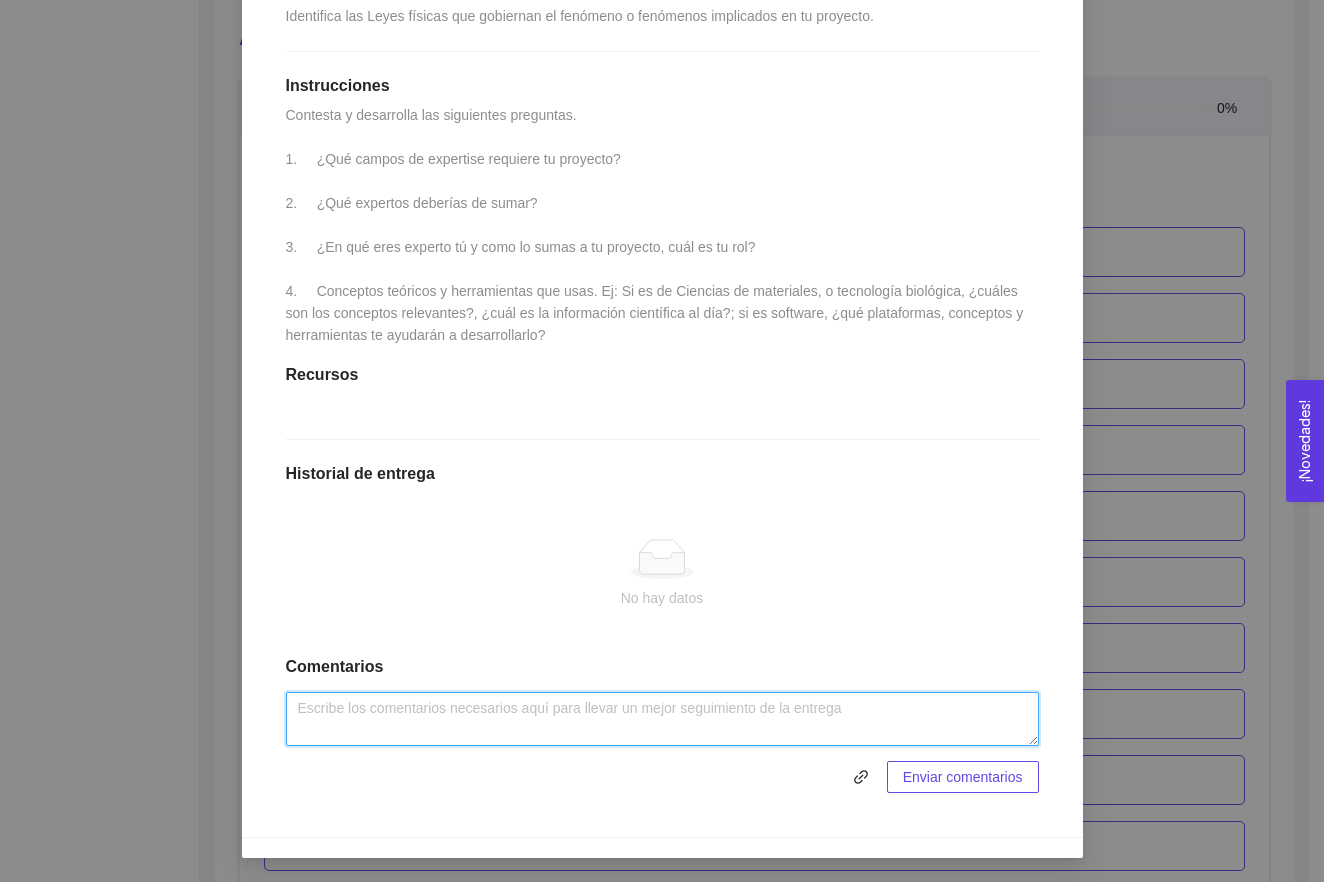 scroll, scrollTop: 488, scrollLeft: 0, axis: vertical 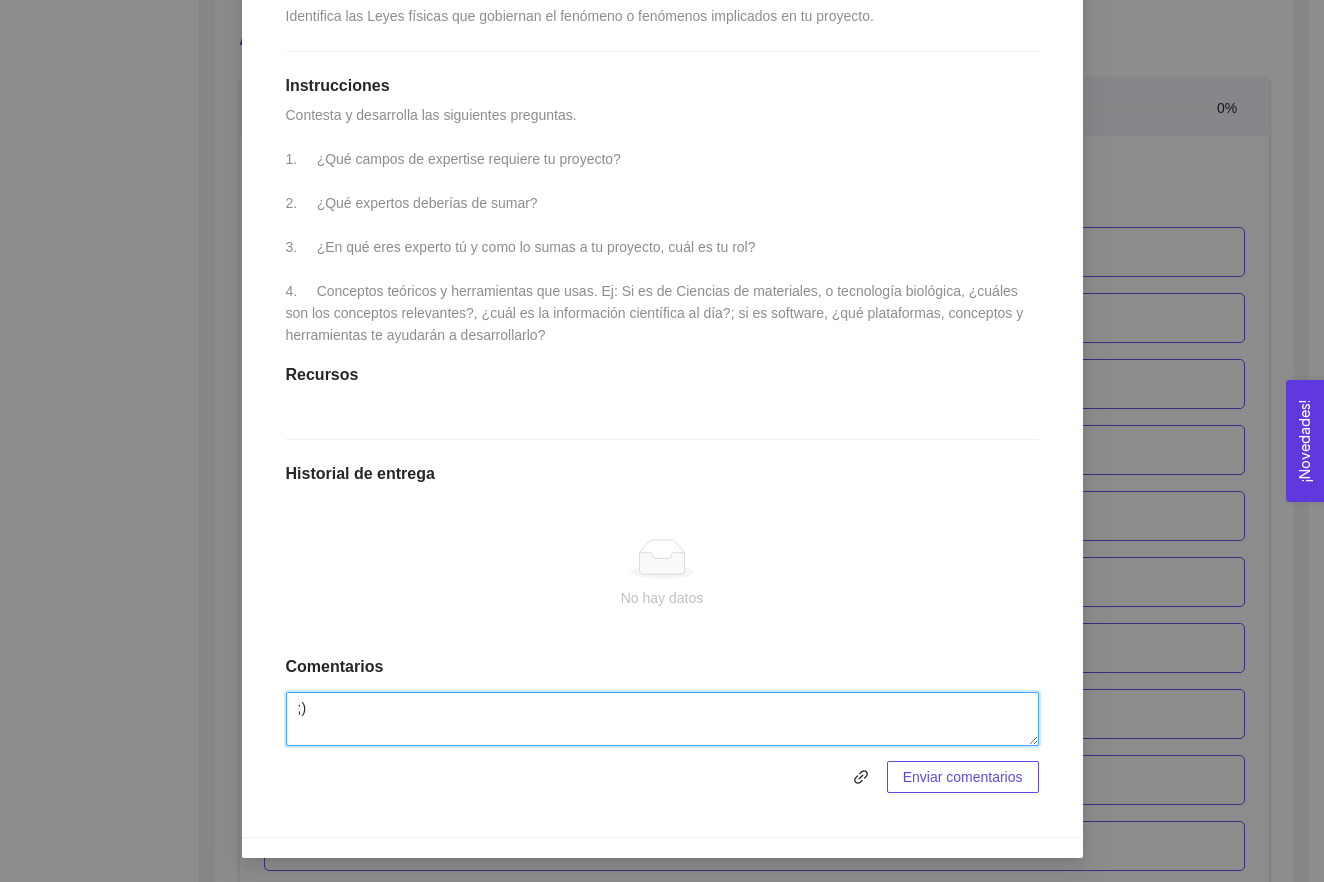 type on ";" 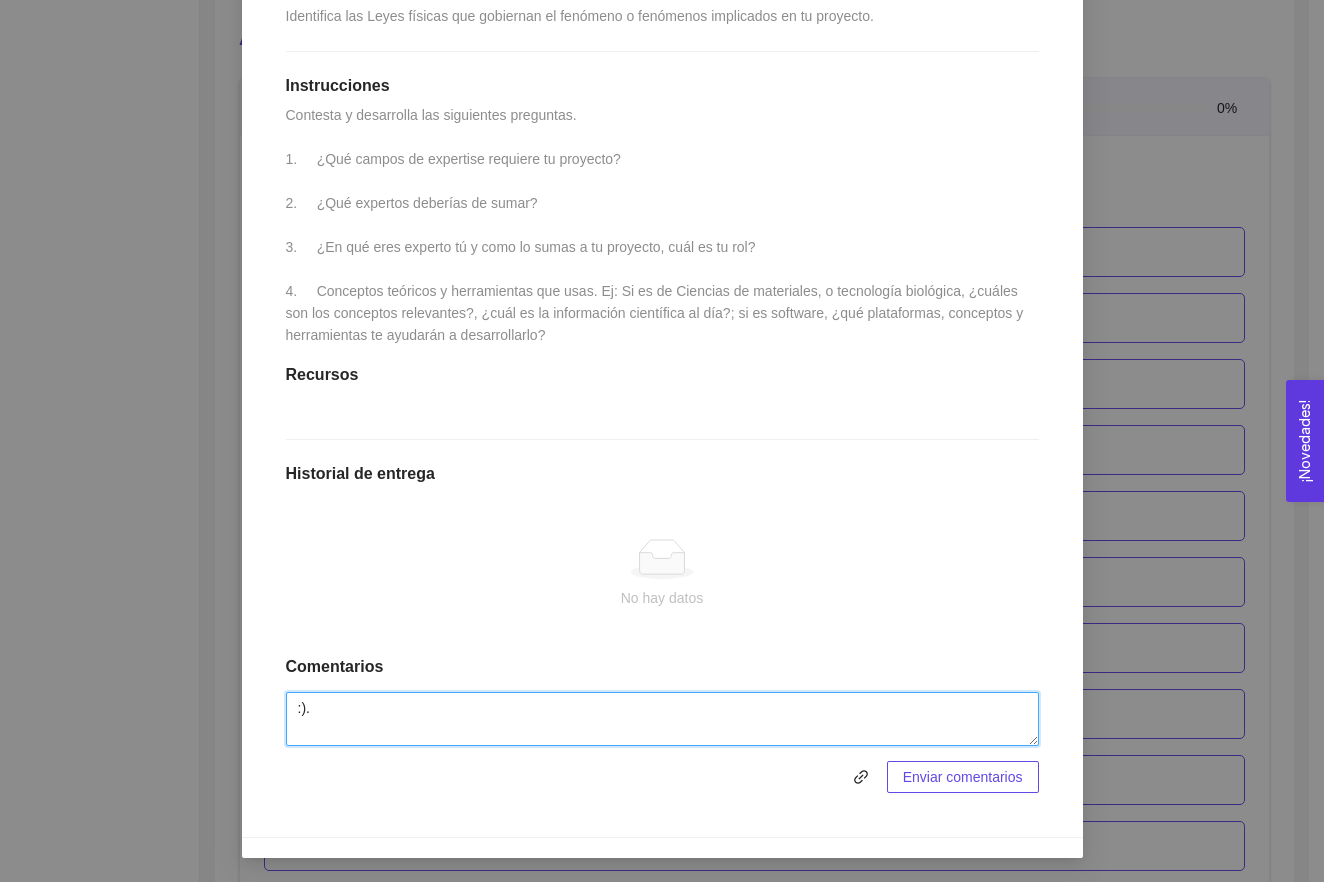 click on ":)." at bounding box center (662, 719) 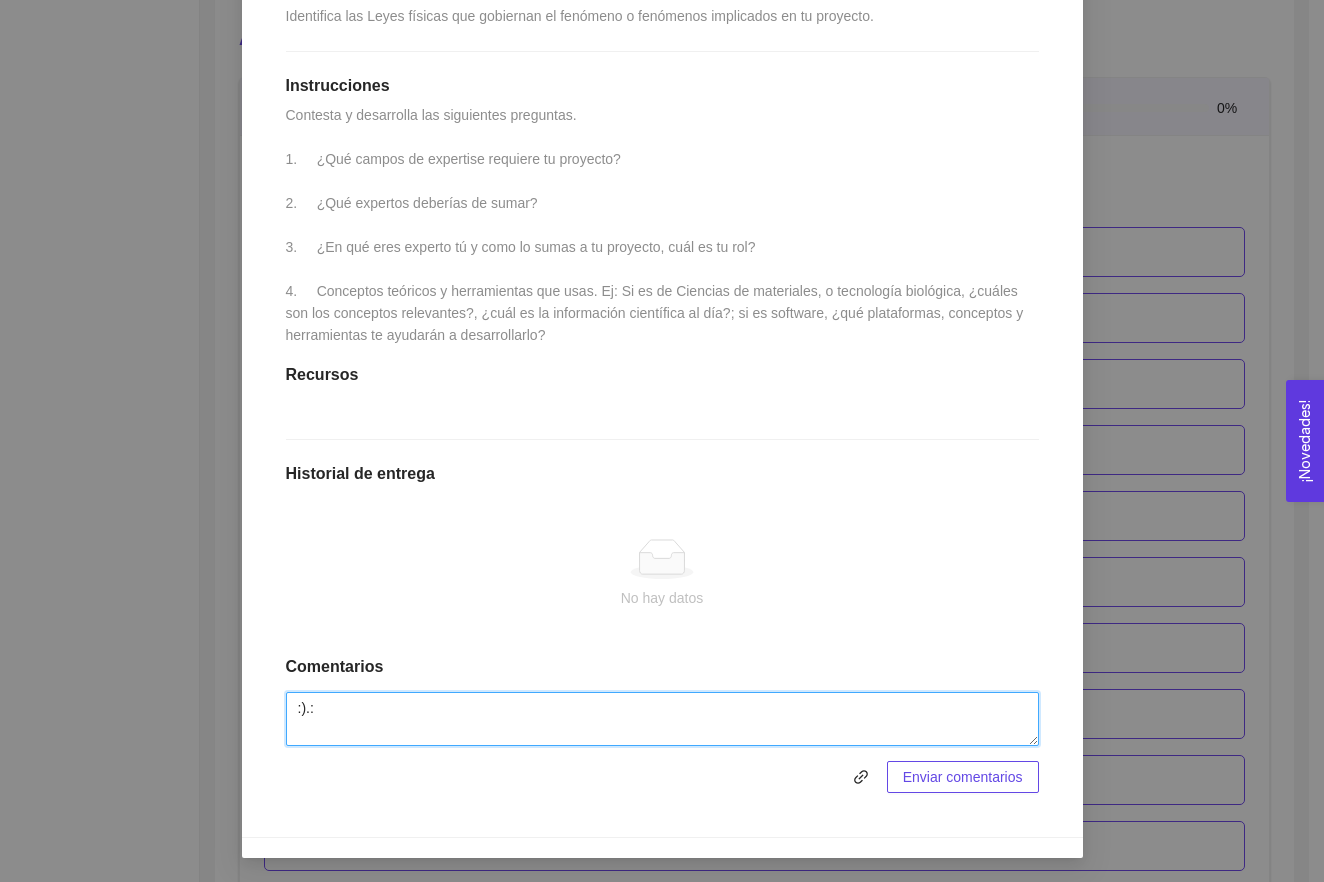 click on ":).:" at bounding box center (662, 719) 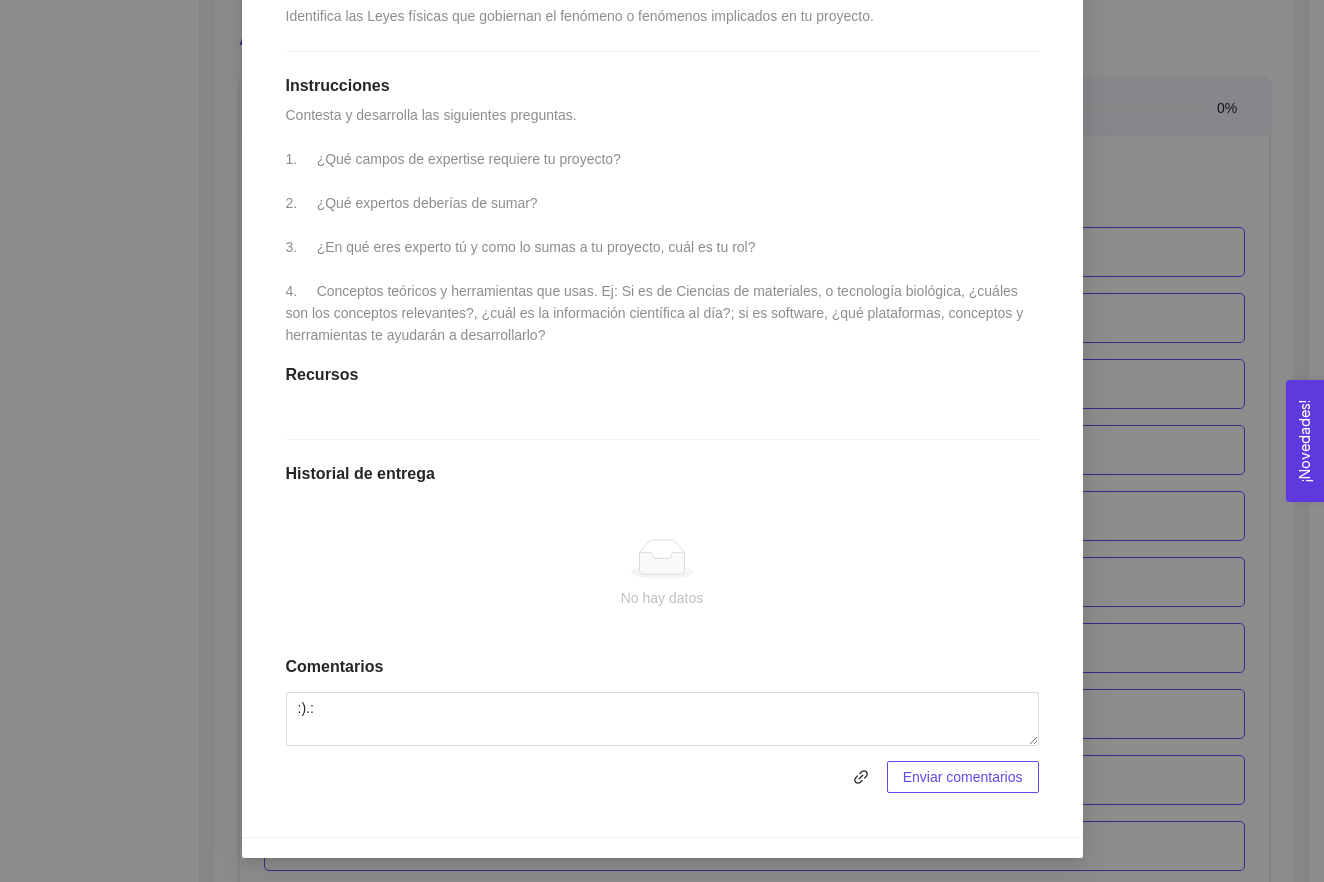 click on "1.1 Actividad: Fundamentos teóricos de tu tecnología Actividad Lugar: No especificado Identifica las Leyes físicas que gobiernan el fenómeno o fenómenos implicados en tu proyecto.
Instrucciones Contesta y desarrolla las siguientes preguntas.
1.	¿Qué campos de expertise requiere tu proyecto?
2.	¿Qué expertos deberías de sumar?
3.	¿En qué eres experto tú y como lo sumas a tu proyecto, cuál es tu rol?
4.	Conceptos teóricos y herramientas que usas. Ej: Si es de Ciencias de materiales, o tecnología biológica, ¿cuáles son los conceptos relevantes?, ¿cuál es la información científica al día?; si es software, ¿qué plataformas, conceptos y herramientas te ayudarán a desarrollarlo?
Recursos Historial de entrega No hay datos Comentarios :).: Enviar comentarios" at bounding box center [662, 339] 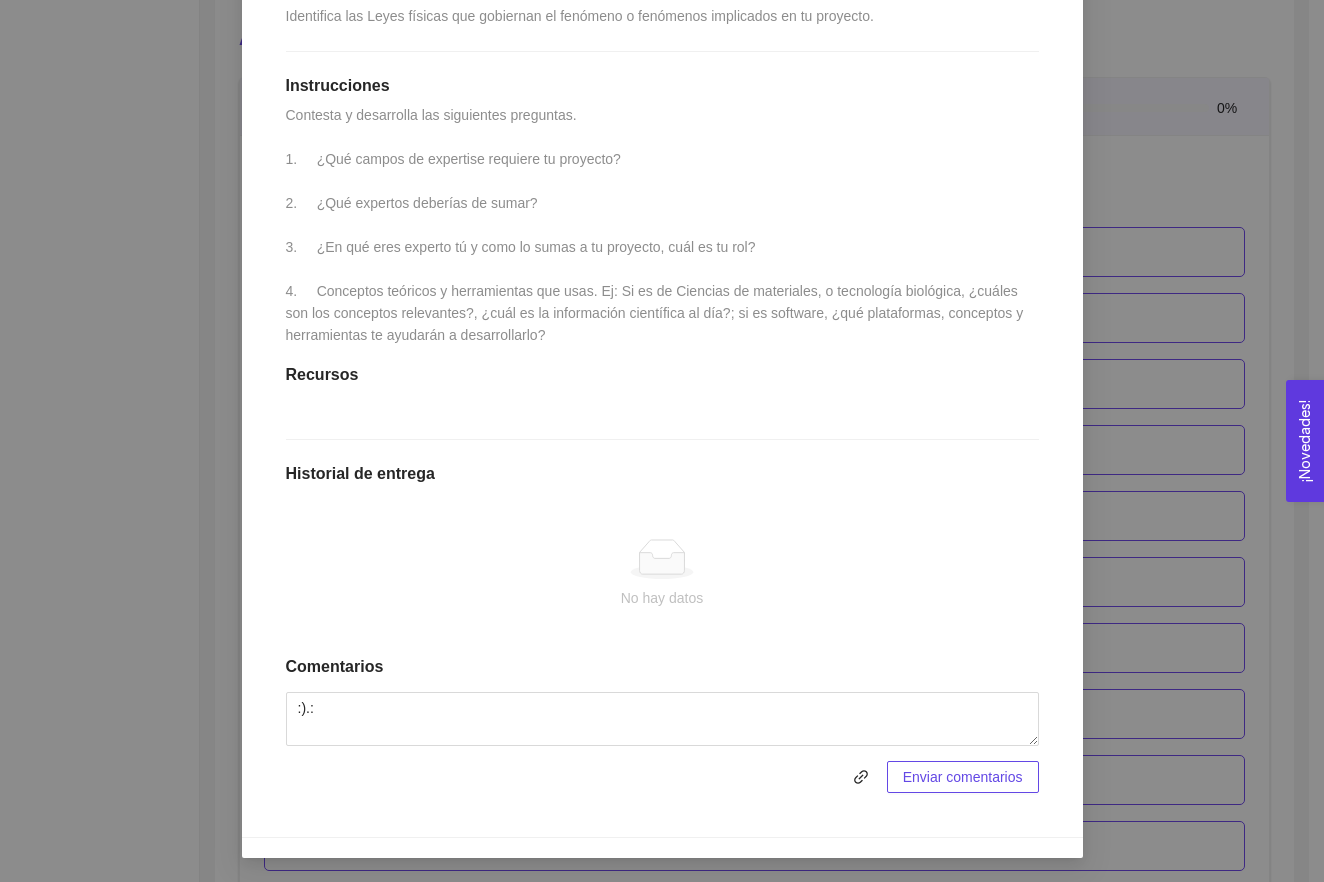 scroll, scrollTop: 488, scrollLeft: 0, axis: vertical 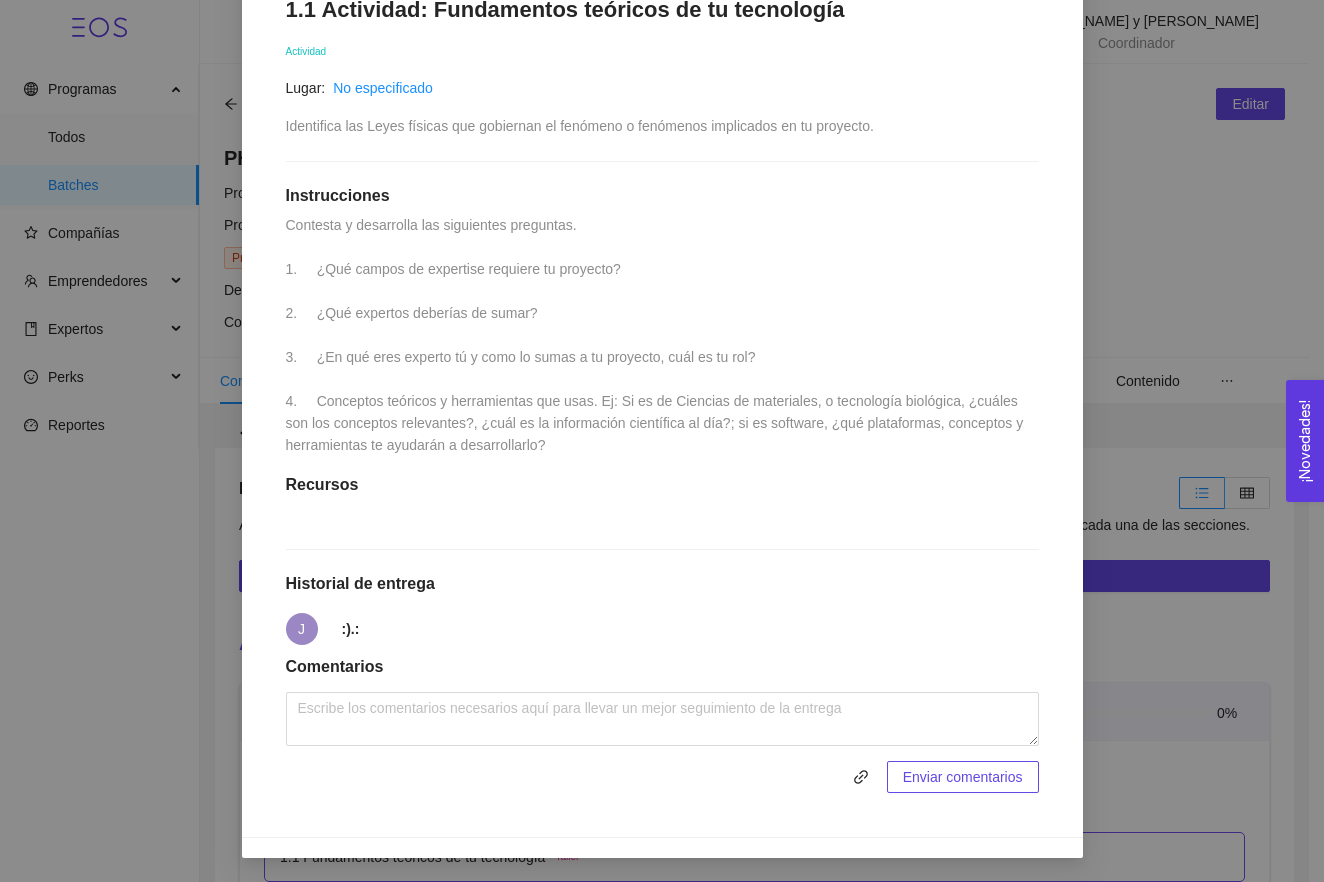 click on "1. DESARROLLO DEL PRODUCTO El emprendedor puede conocer los primeros pasos para el desarrollo de su producto
Asignado por  [PERSON_NAME]   ( Coordinador ) Pendiente Completado Verificado Anterior Siguiente 1.1 Actividad: Fundamentos teóricos de tu tecnología Actividad Lugar: No especificado Identifica las Leyes físicas que gobiernan el fenómeno o fenómenos implicados en tu proyecto.
Instrucciones Contesta y desarrolla las siguientes preguntas.
1.	¿Qué campos de expertise requiere tu proyecto?
2.	¿Qué expertos deberías de sumar?
3.	¿En qué eres experto tú y como lo sumas a tu proyecto, cuál es tu rol?
4.	Conceptos teóricos y herramientas que usas. Ej: Si es de Ciencias de materiales, o tecnología biológica, ¿cuáles son los conceptos relevantes?, ¿cuál es la información científica al día?; si es software, ¿qué plataformas, conceptos y herramientas te ayudarán a desarrollarlo?
Recursos Historial de entrega J :).: Comentarios Enviar comentarios Cancelar" at bounding box center [662, 441] 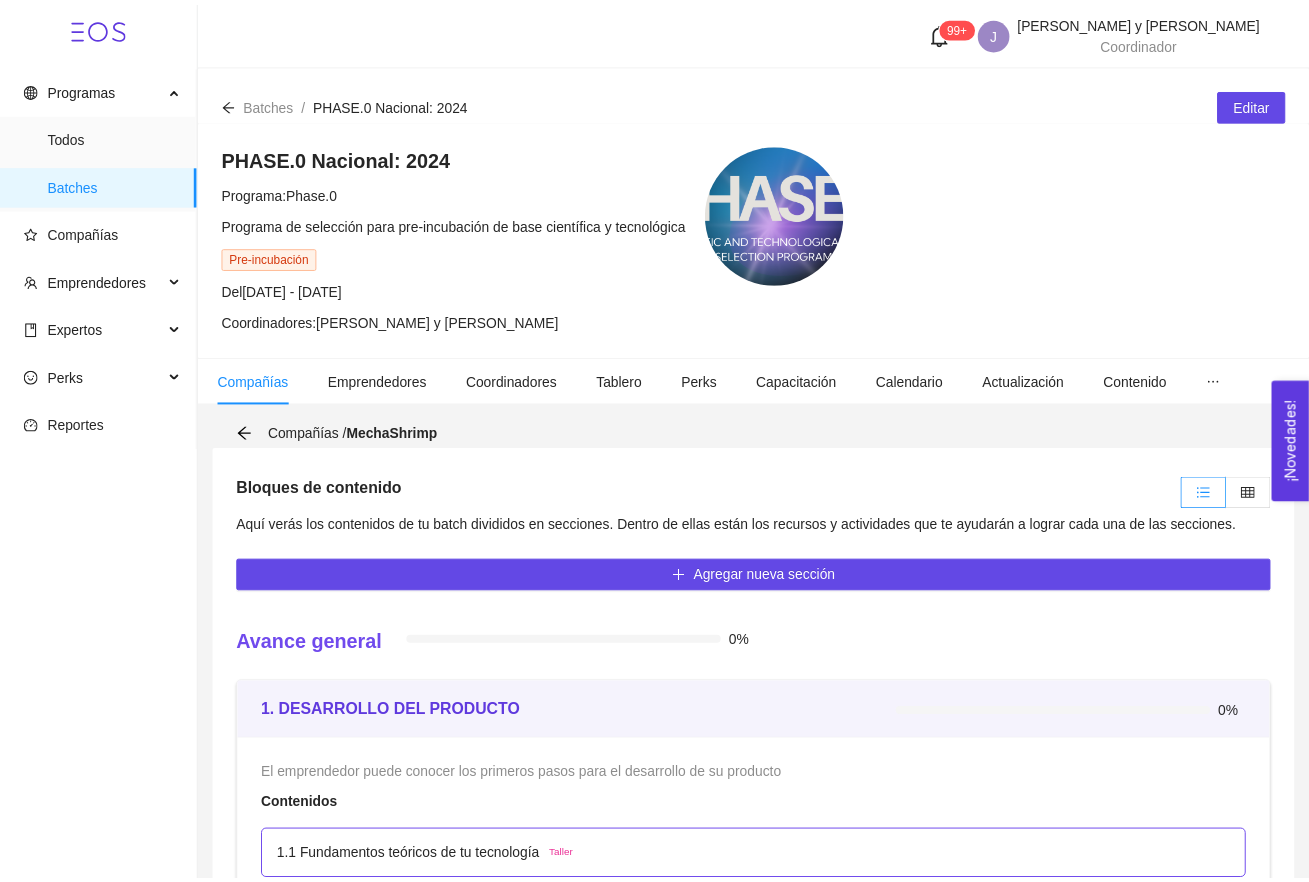 scroll, scrollTop: 417, scrollLeft: 0, axis: vertical 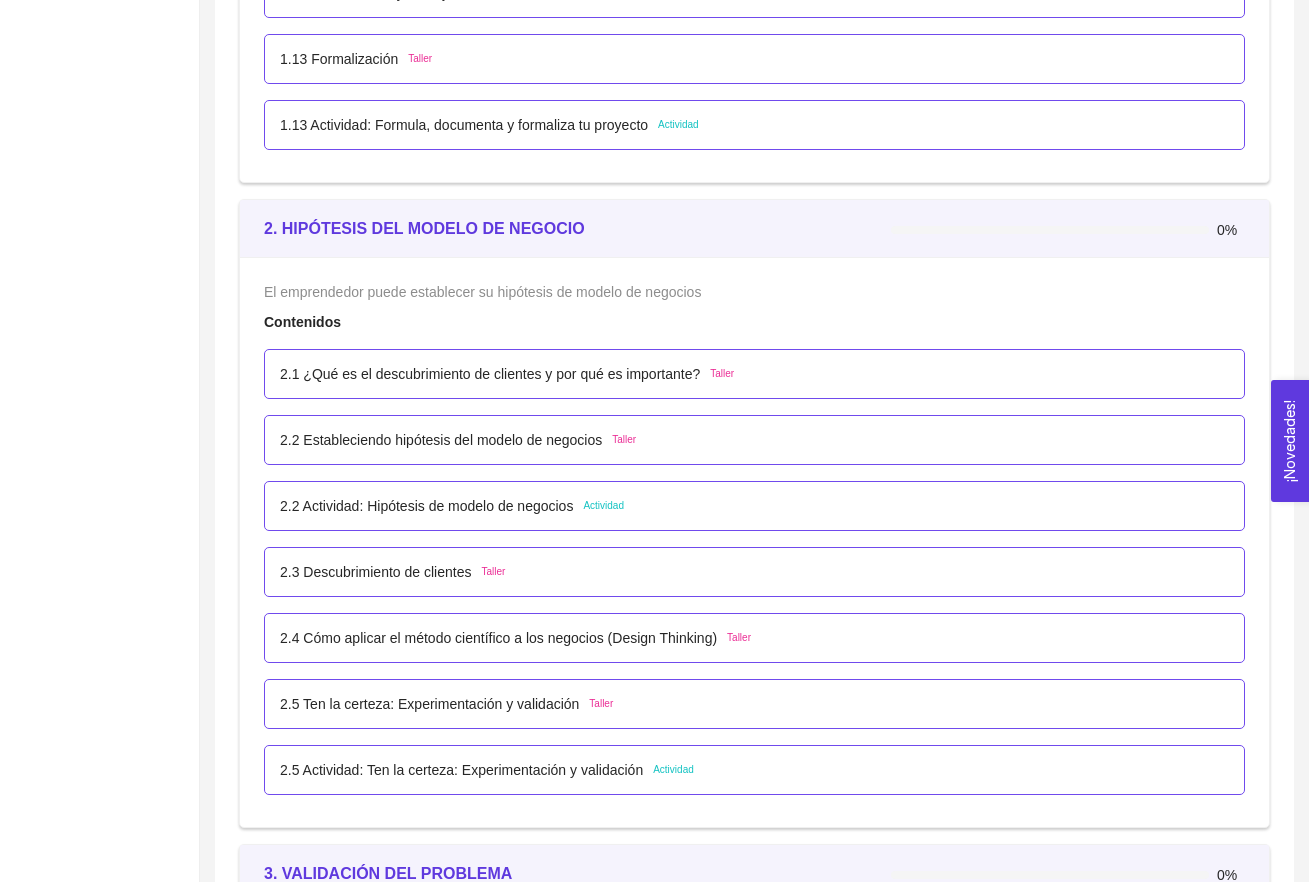 click on "2.2 Actividad: Hipótesis de modelo de negocios" at bounding box center [426, 506] 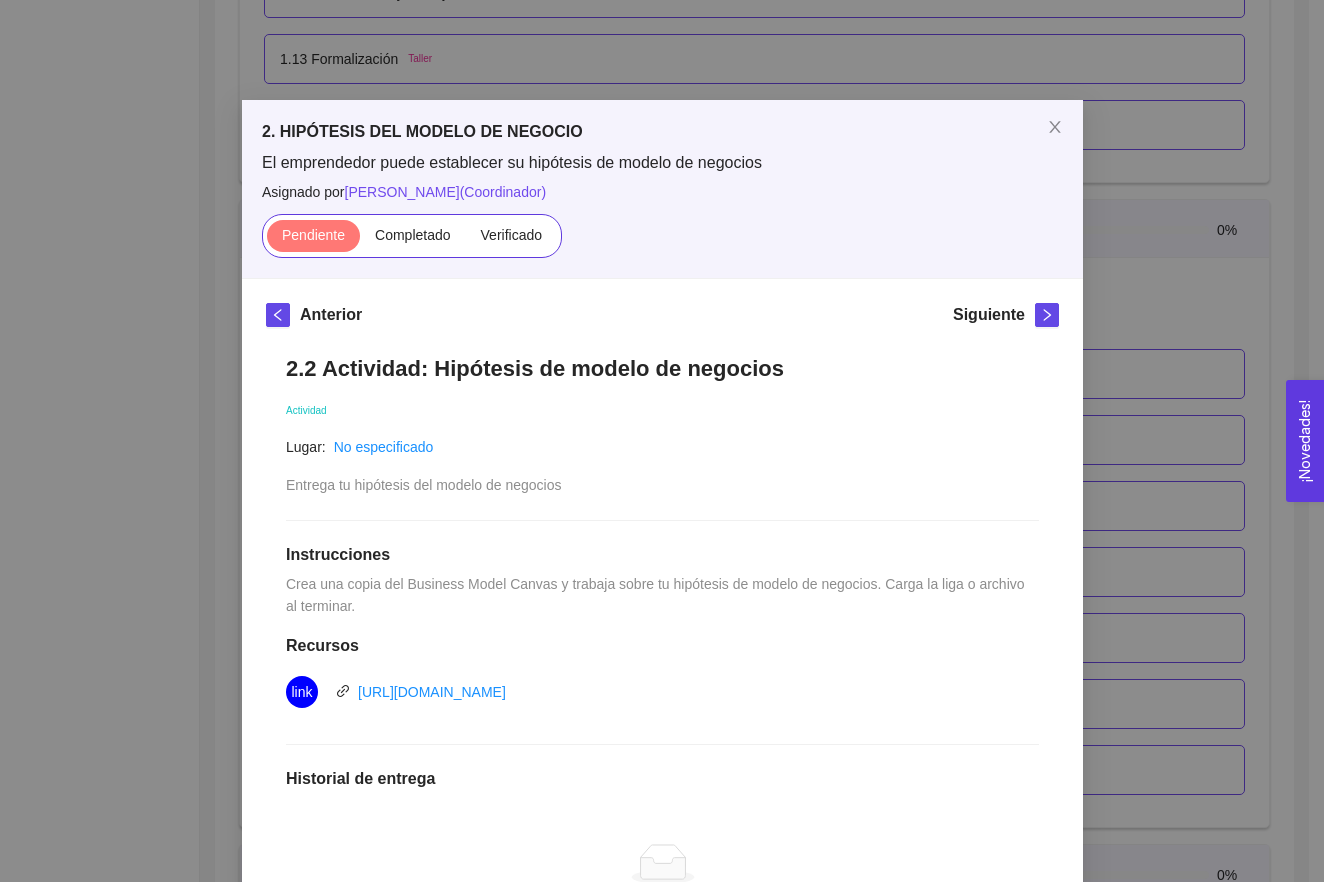 scroll, scrollTop: 0, scrollLeft: 0, axis: both 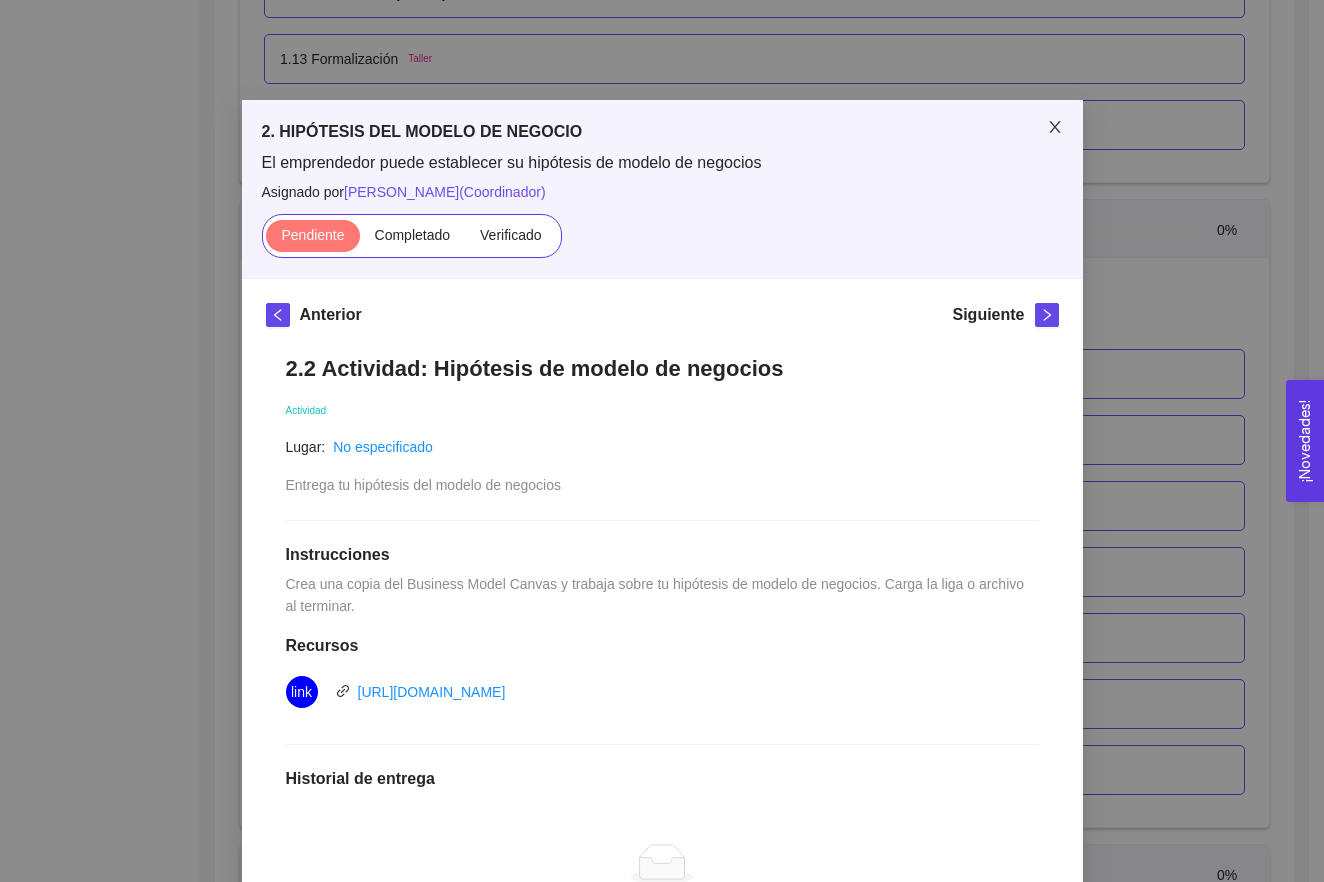 click at bounding box center (1055, 128) 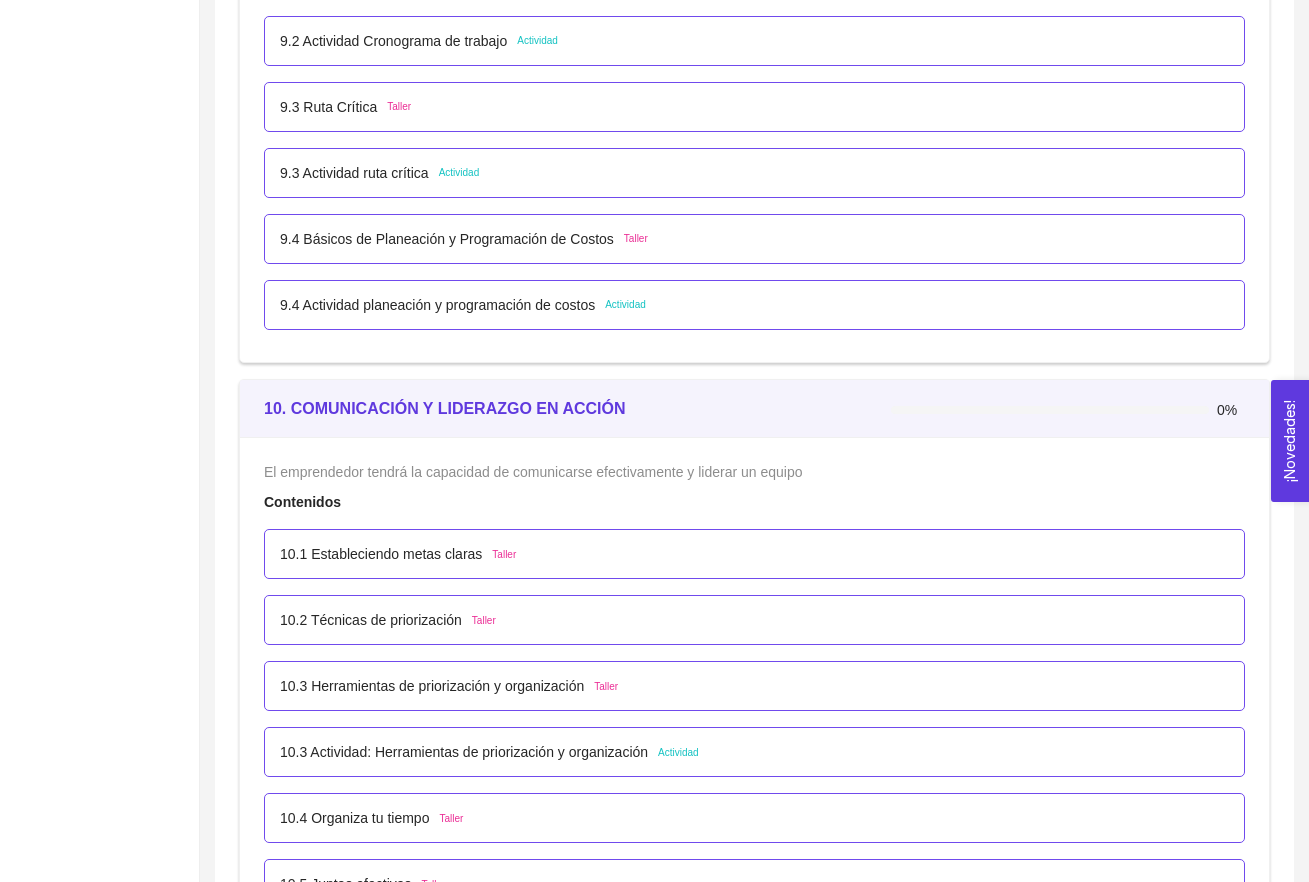 scroll, scrollTop: 7543, scrollLeft: 0, axis: vertical 